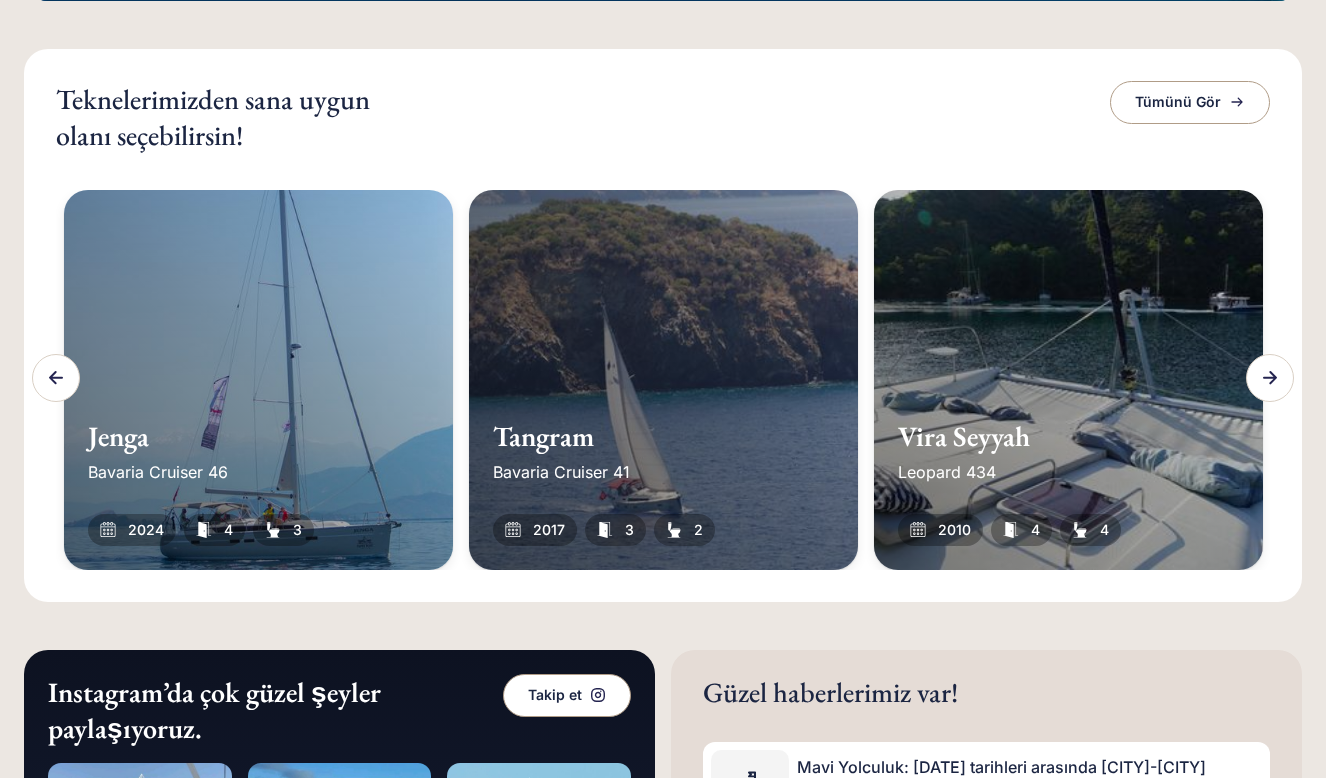 scroll, scrollTop: 700, scrollLeft: 0, axis: vertical 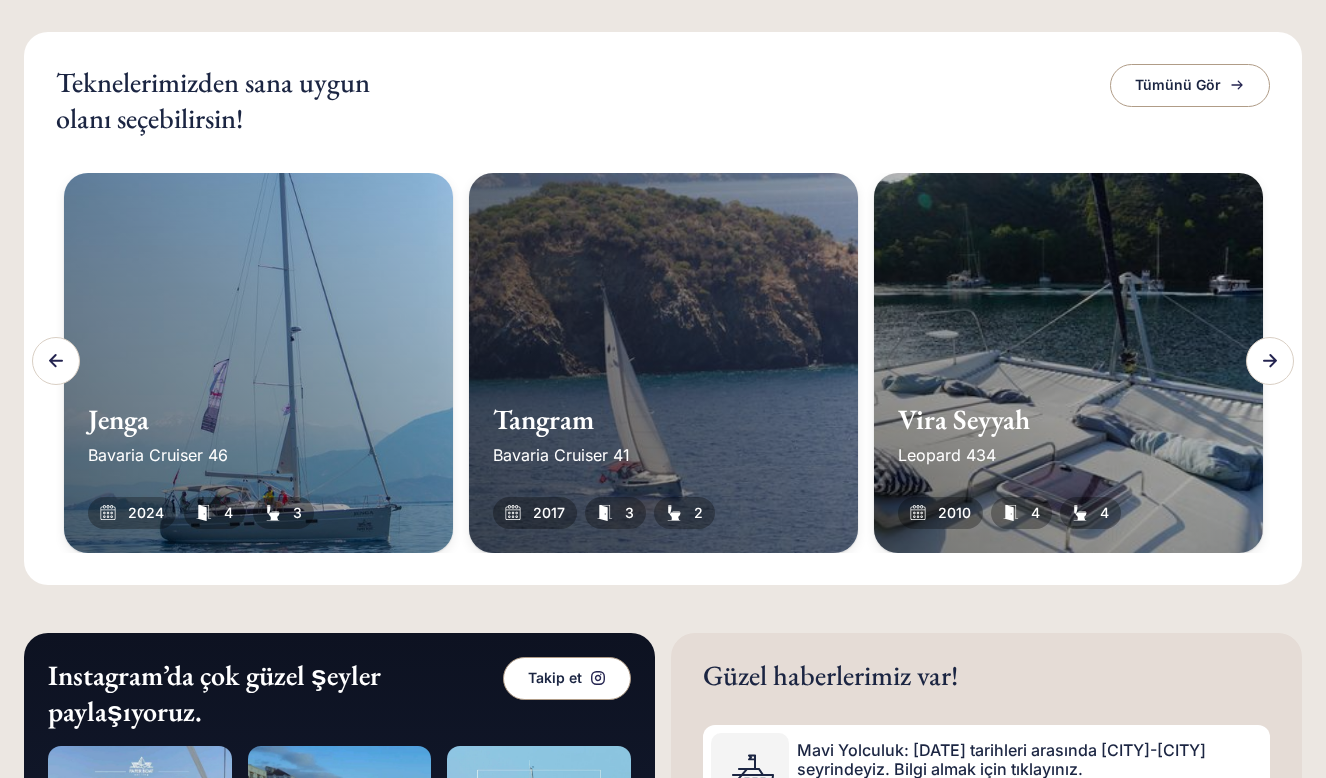 click at bounding box center (1270, 361) 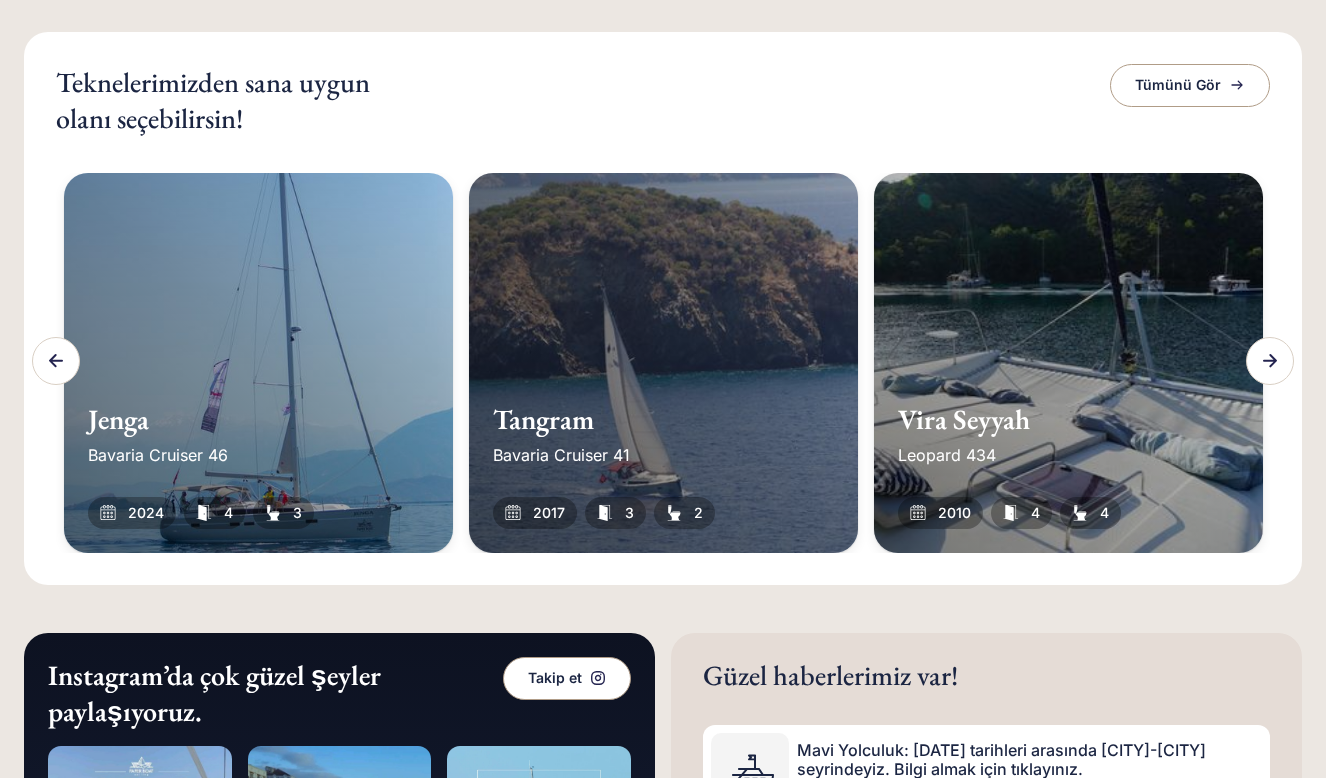 click at bounding box center [1270, 361] 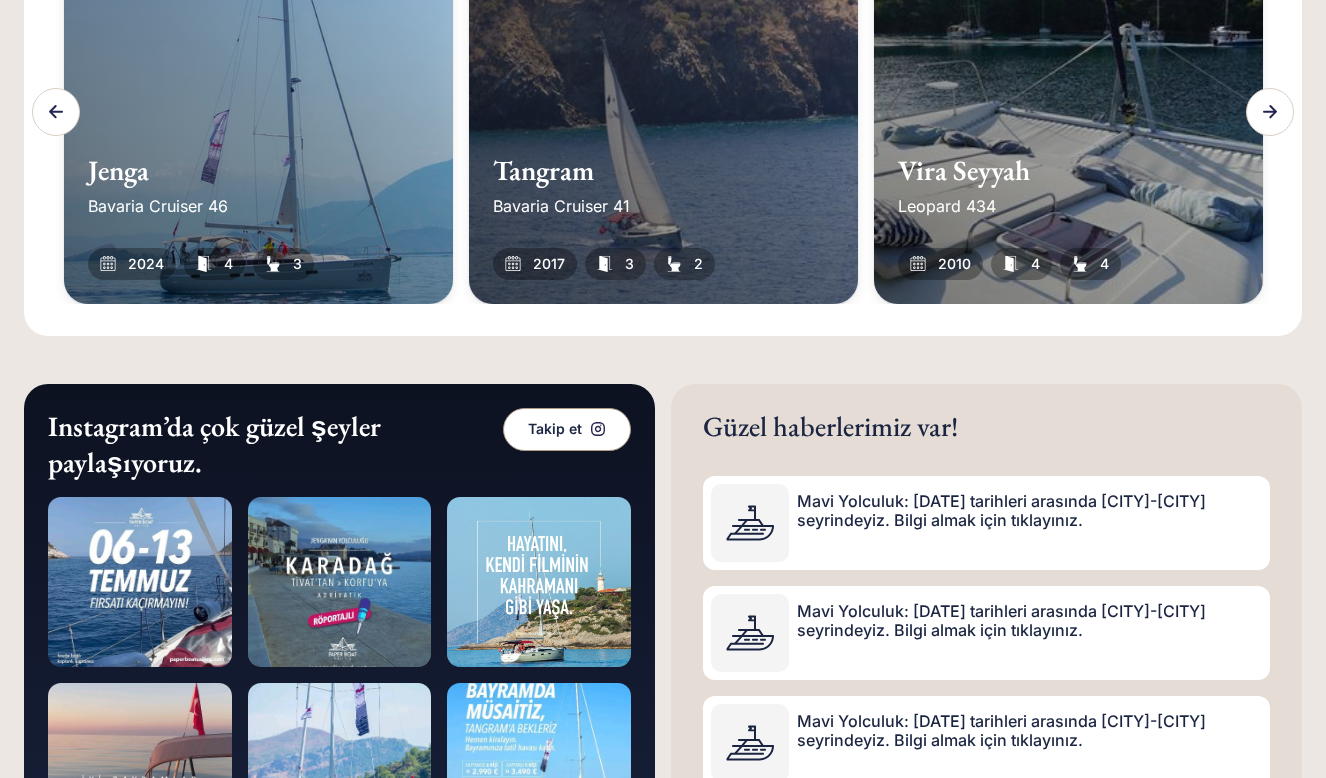 scroll, scrollTop: 950, scrollLeft: 0, axis: vertical 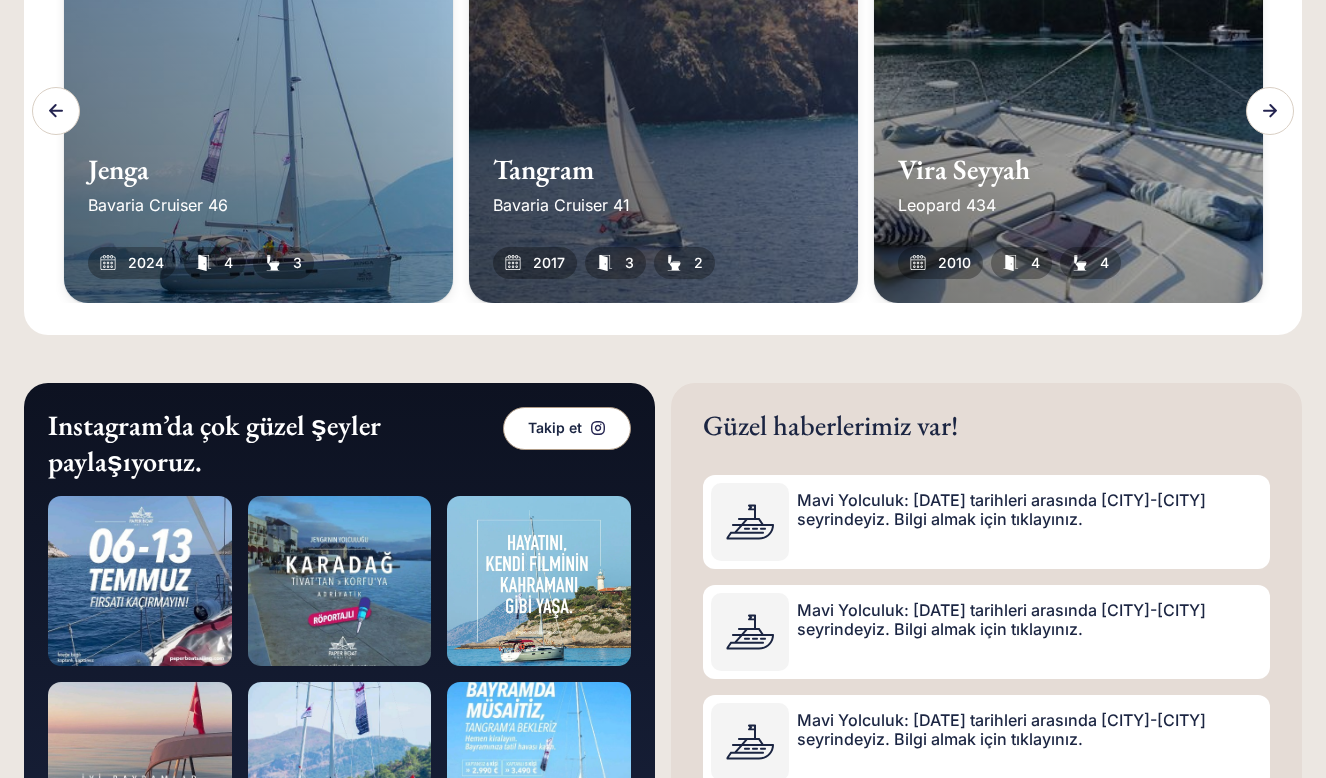 click on "Jenga Bavaria Cruiser 46 2024 4 3" at bounding box center [258, 113] 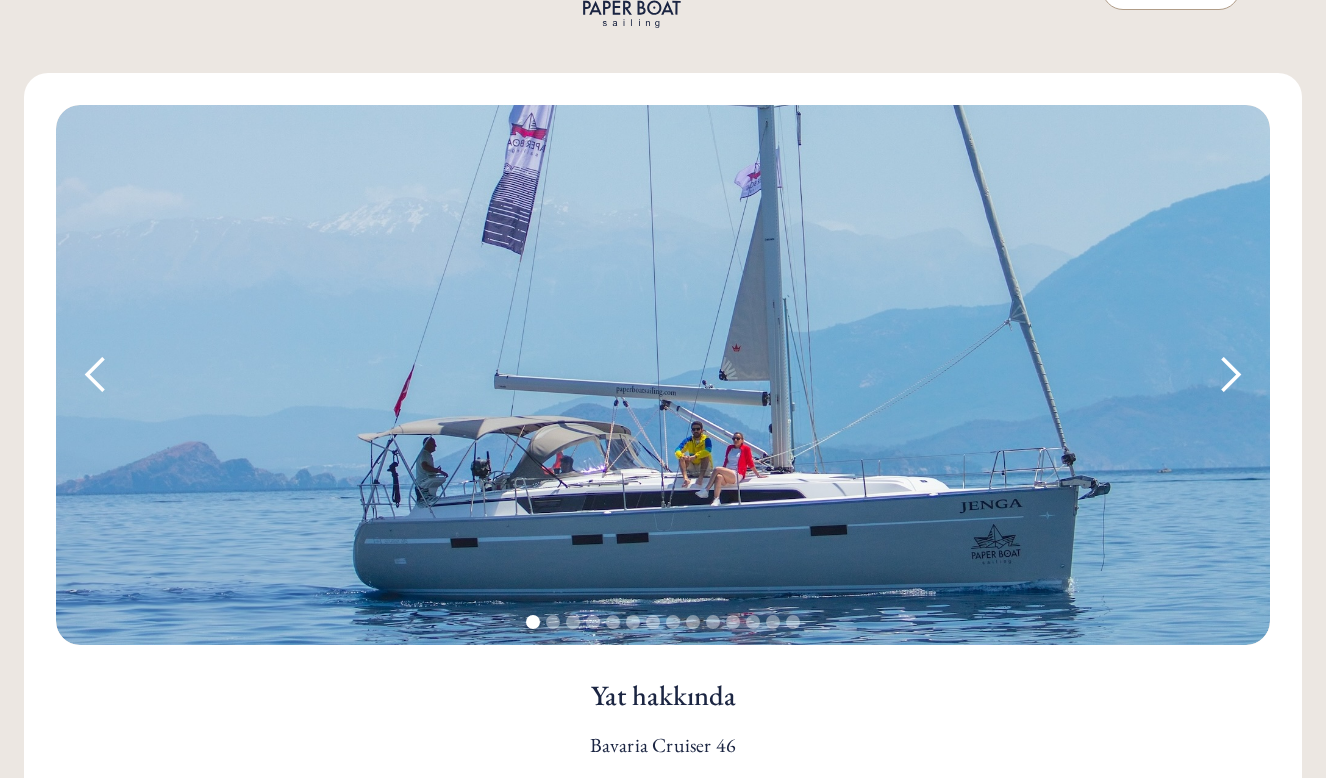 scroll, scrollTop: 75, scrollLeft: 0, axis: vertical 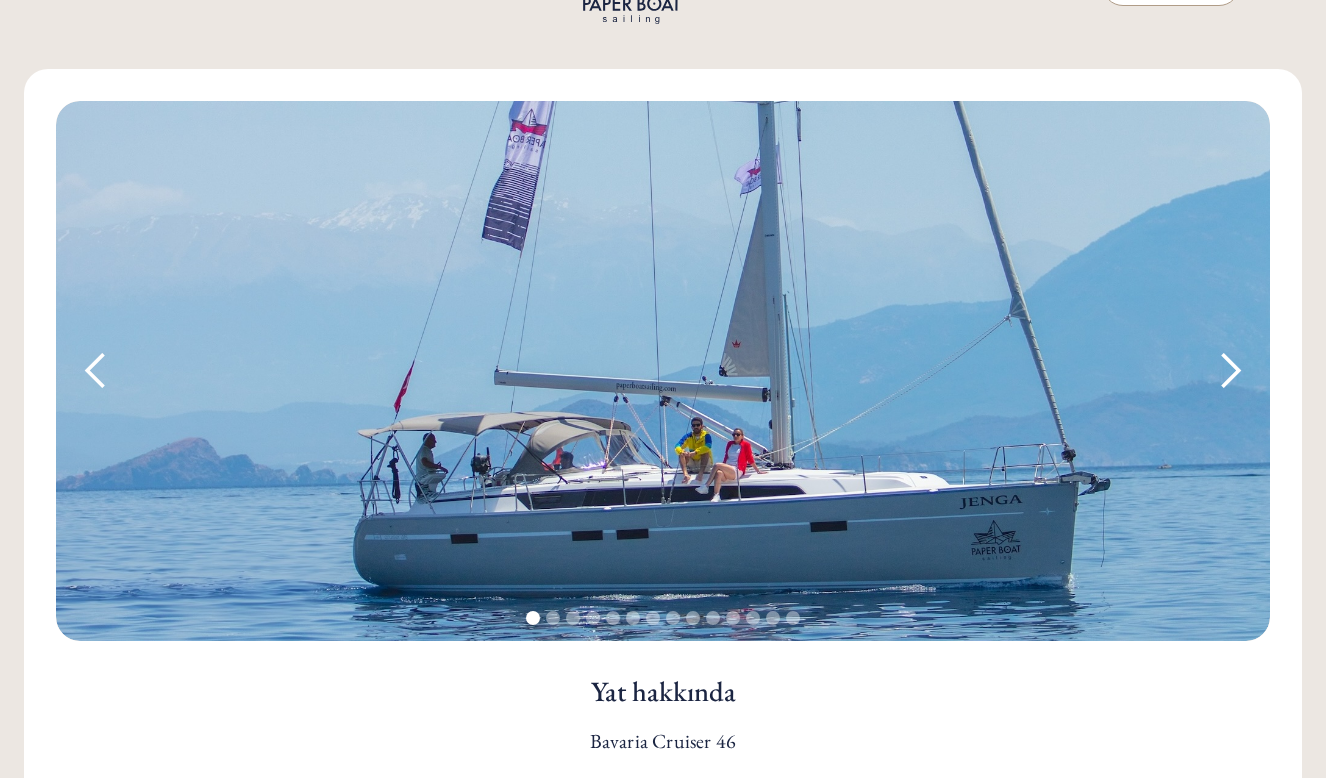 click at bounding box center (1230, 371) 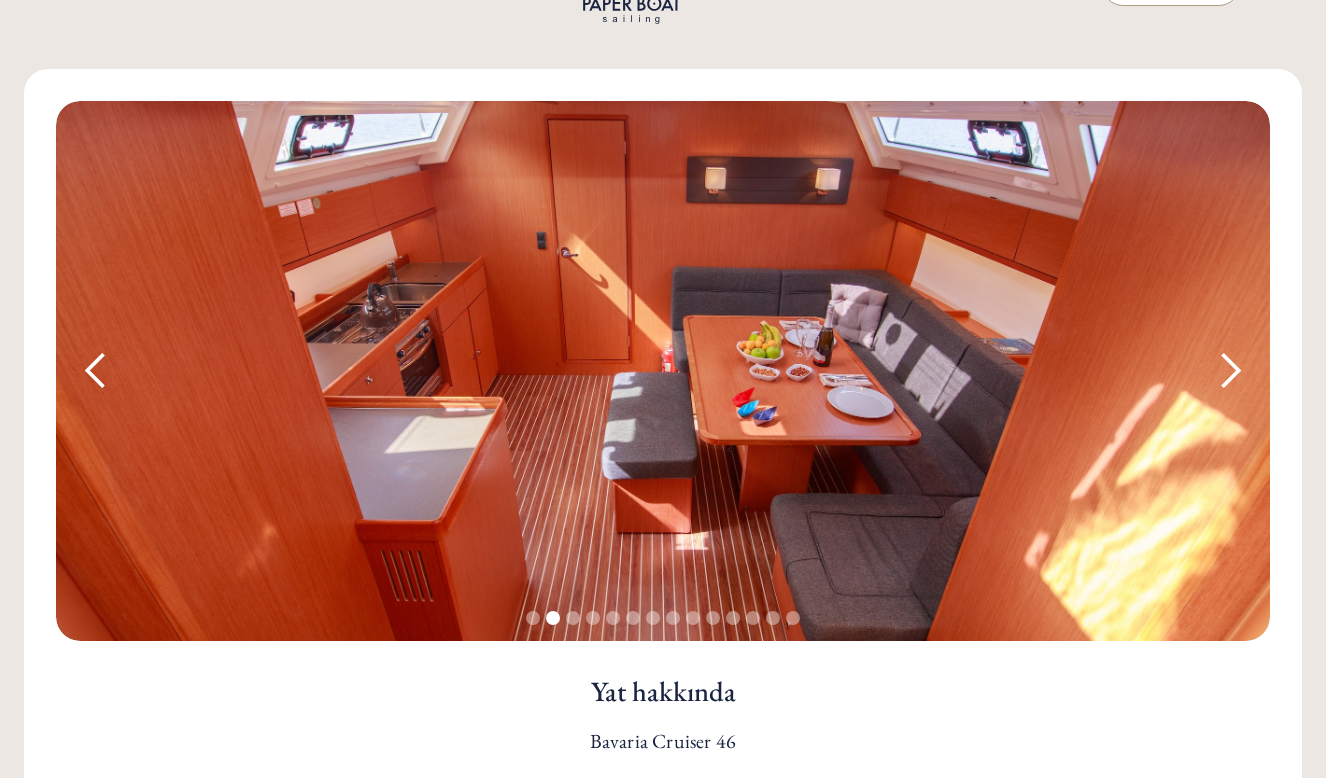 click at bounding box center [1230, 371] 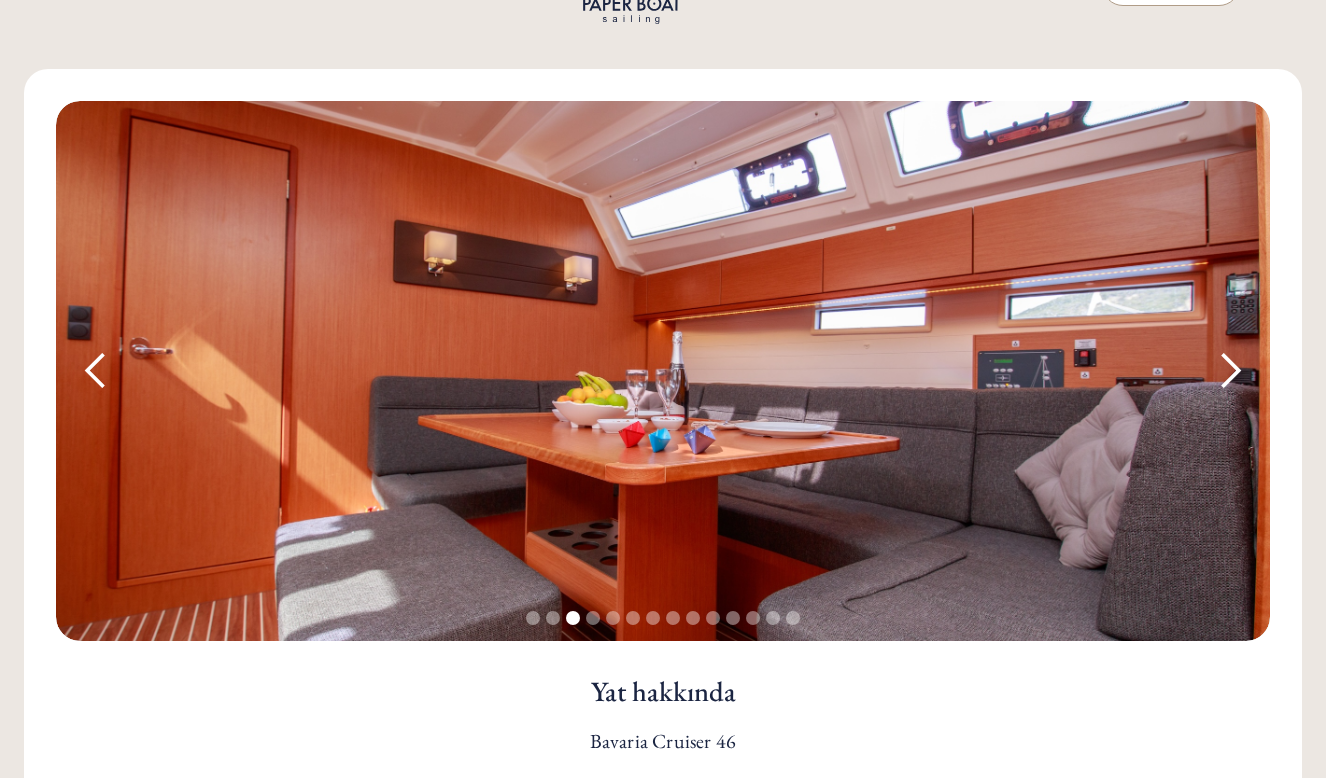click at bounding box center (1230, 371) 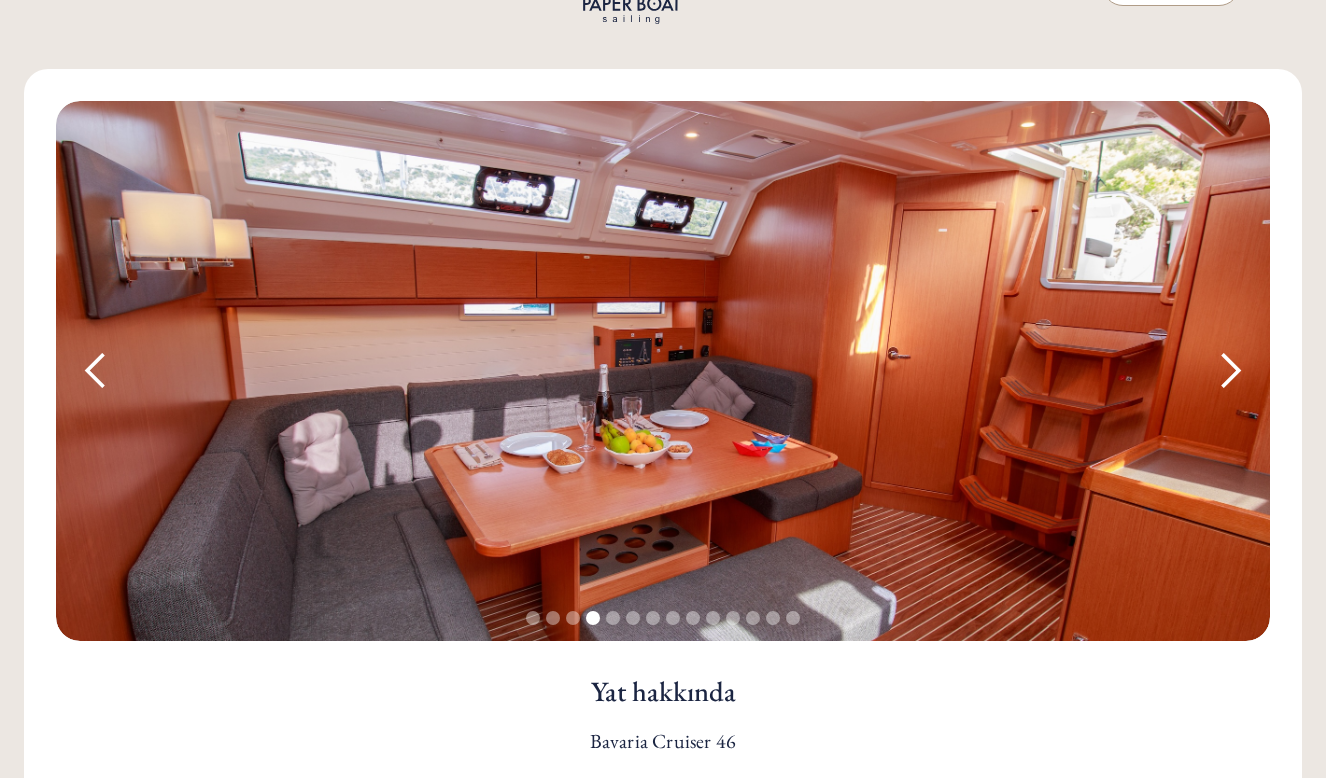 click at bounding box center [1230, 371] 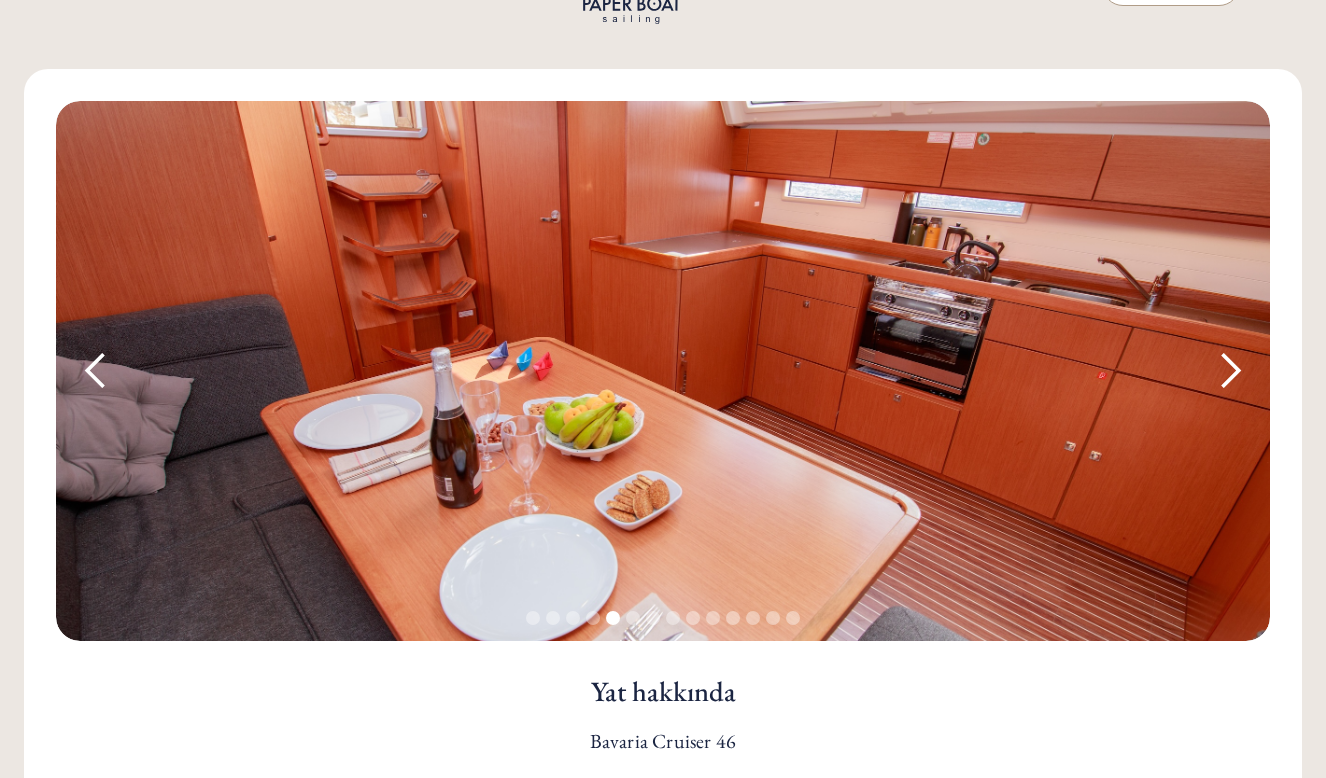 click at bounding box center (1230, 371) 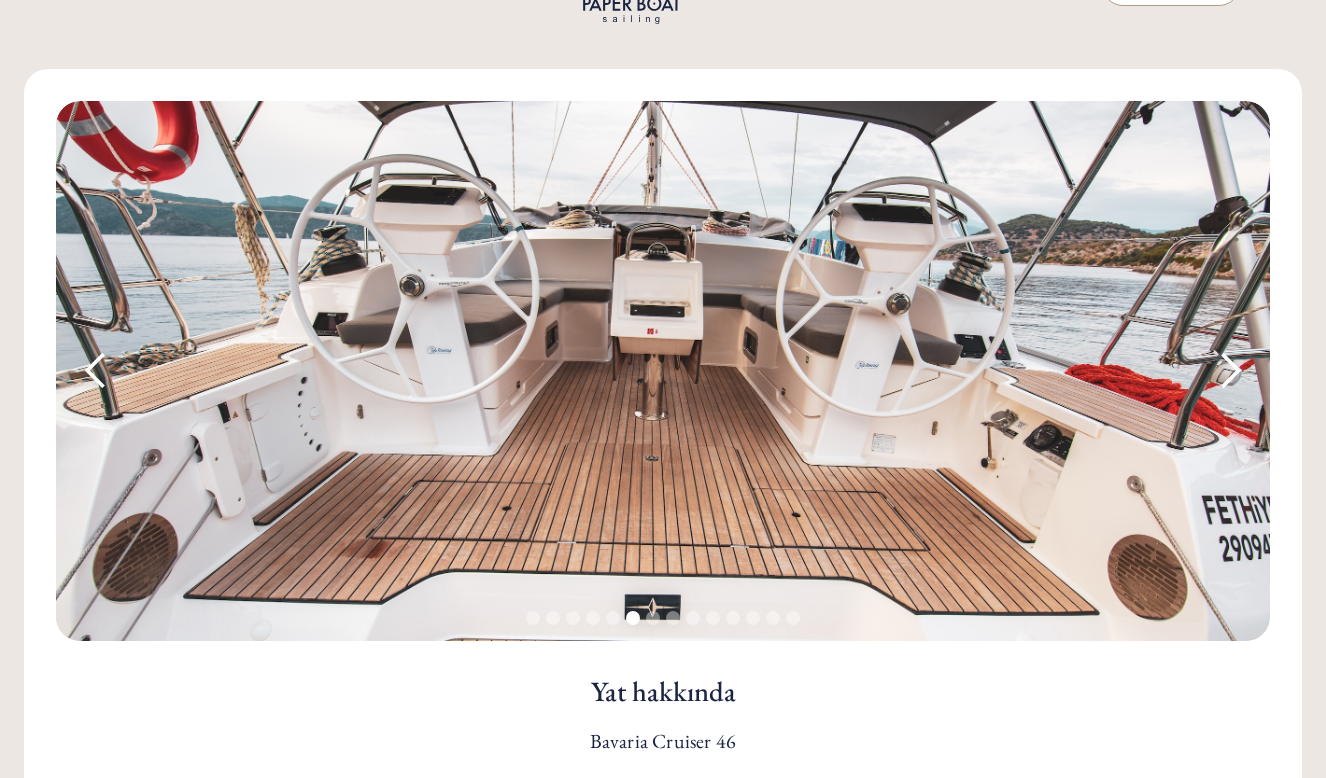 click at bounding box center [1230, 371] 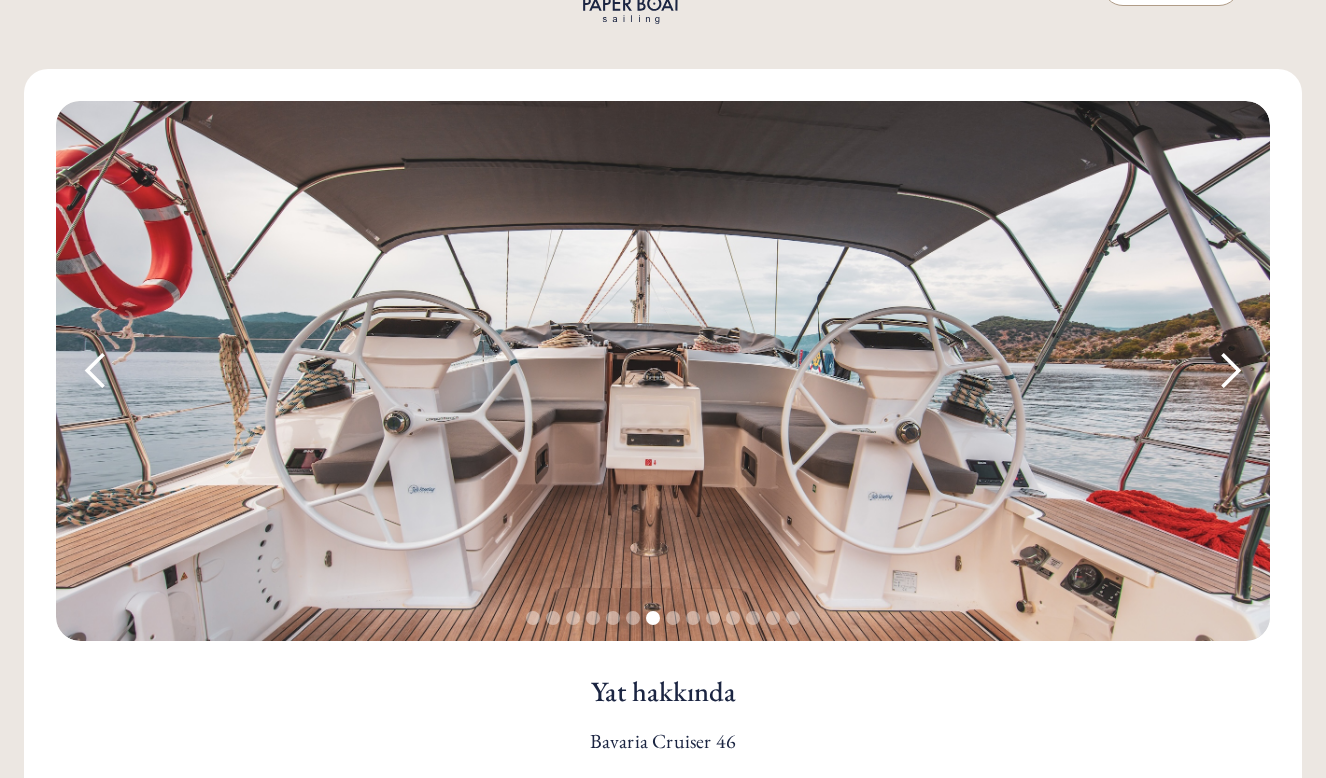 click at bounding box center [1230, 371] 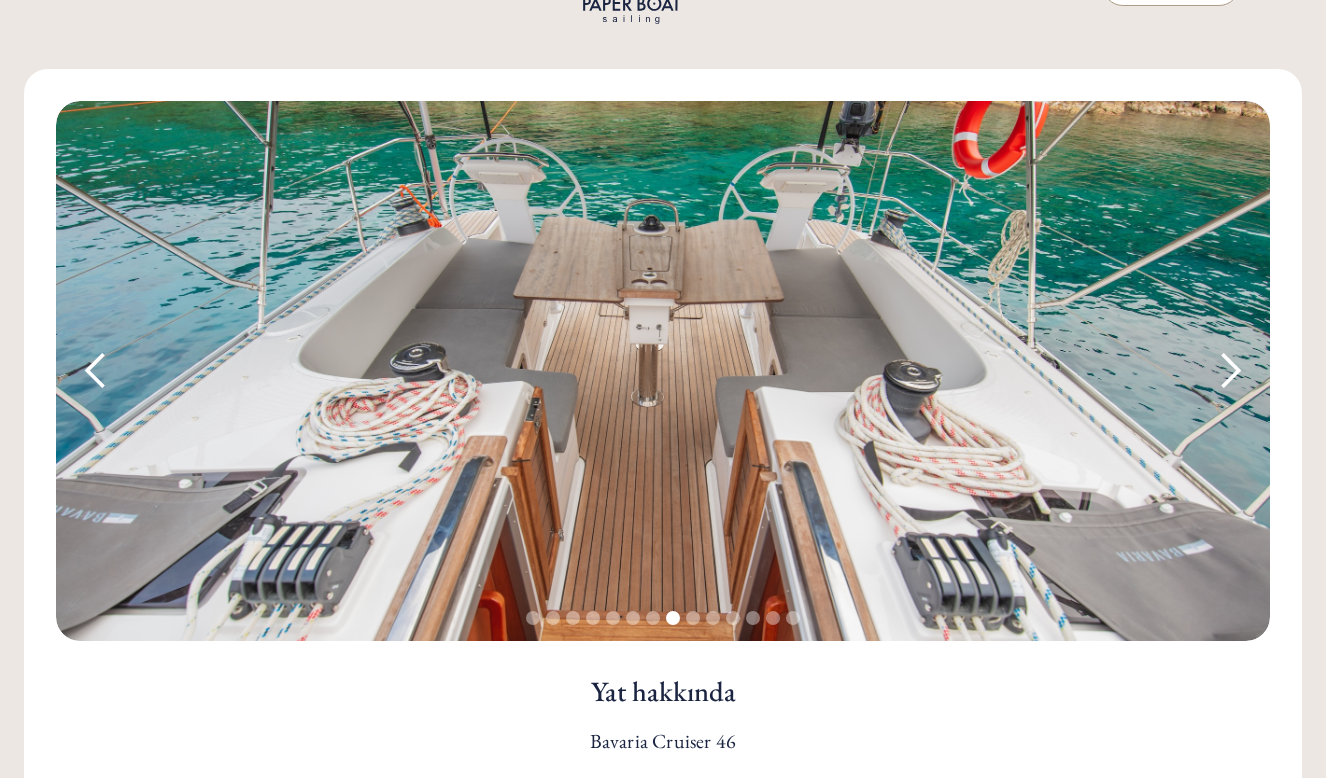 click at bounding box center (1230, 371) 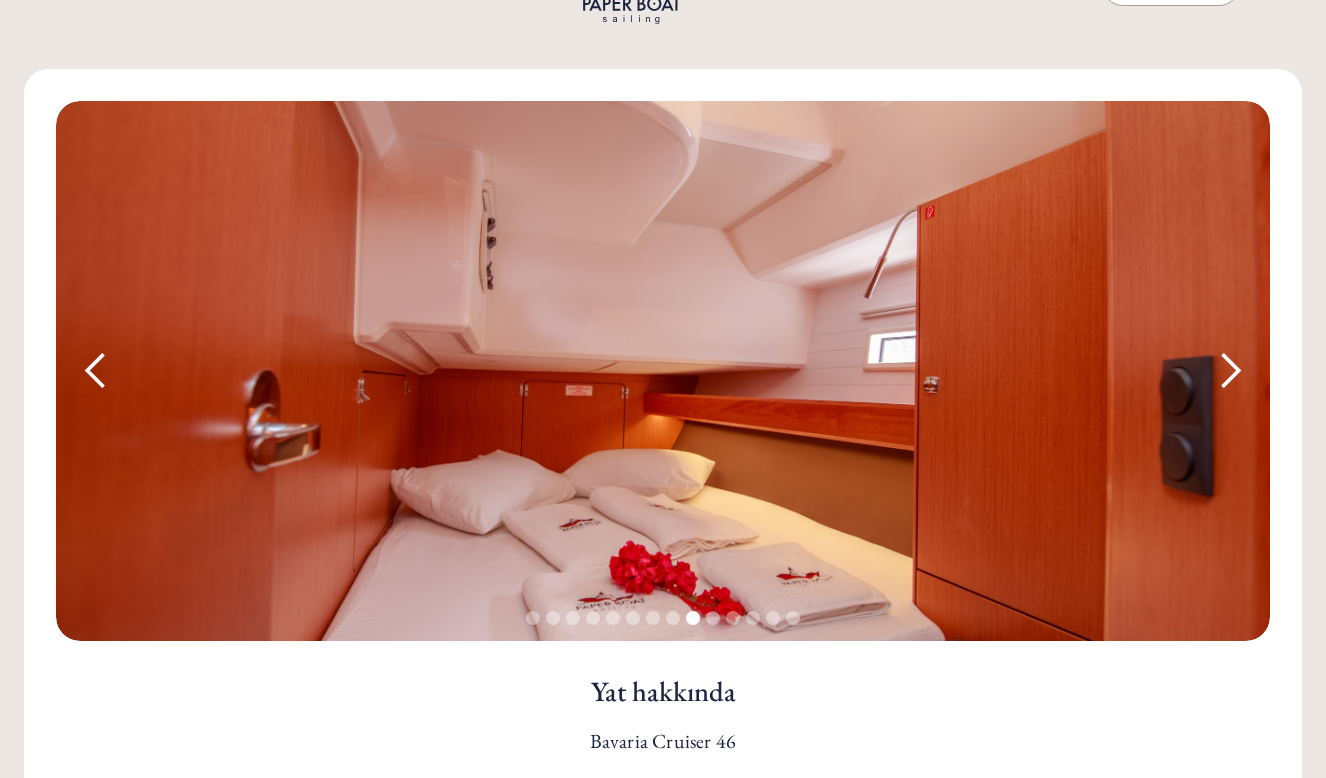 click at bounding box center (1230, 371) 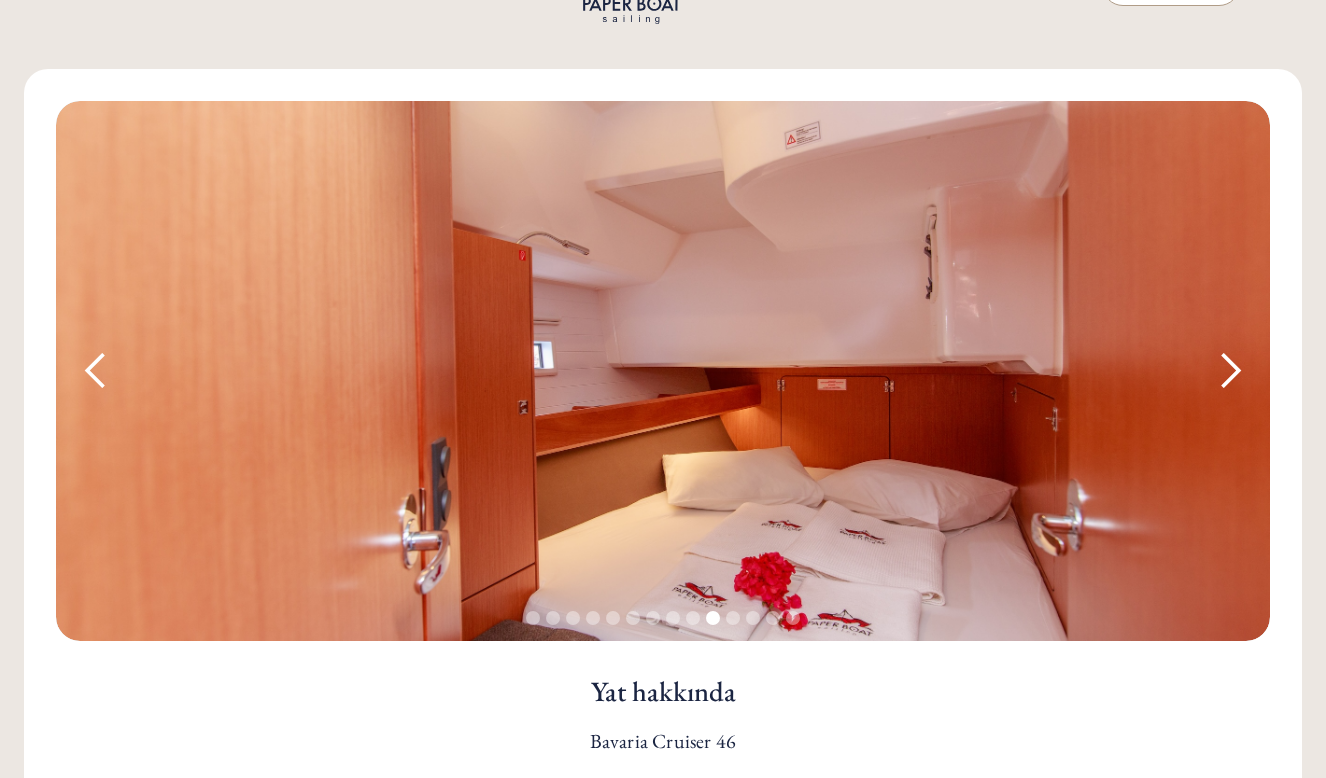 click at bounding box center (1230, 371) 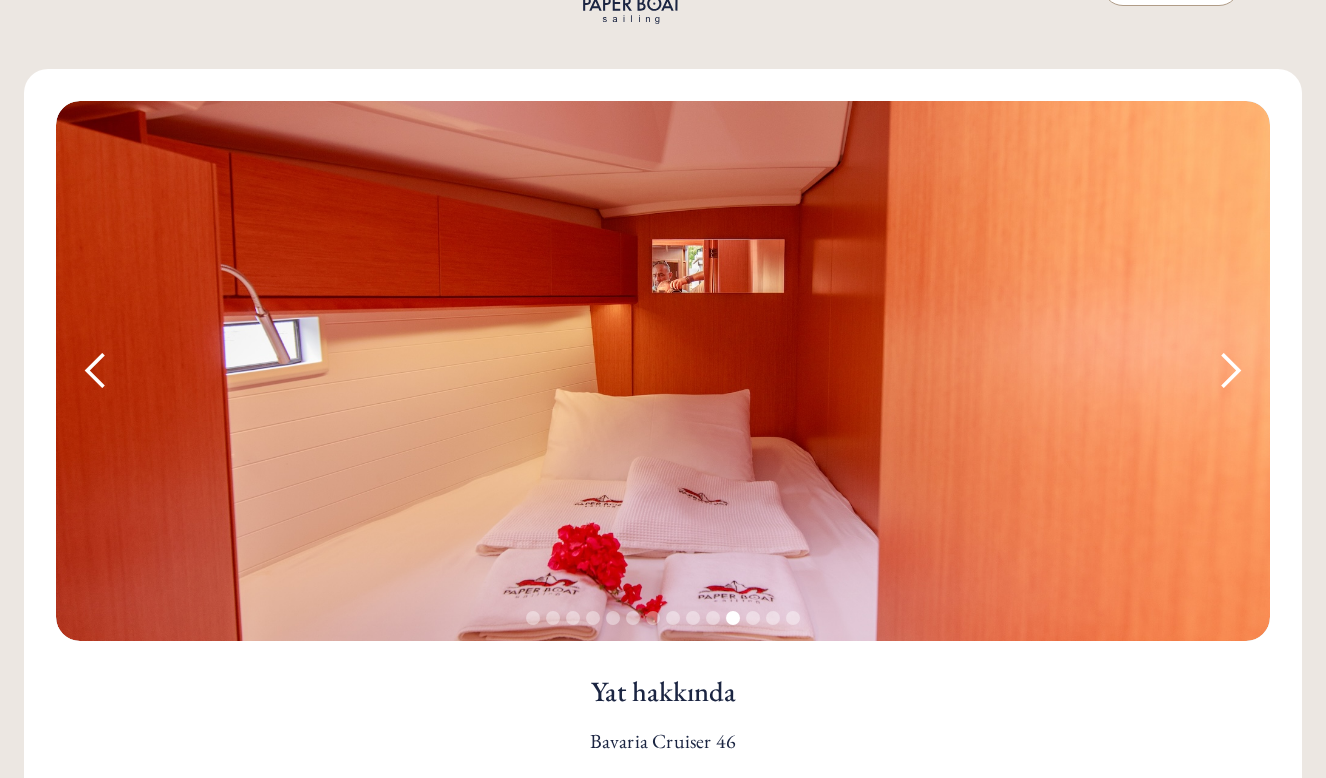 click at bounding box center (1230, 371) 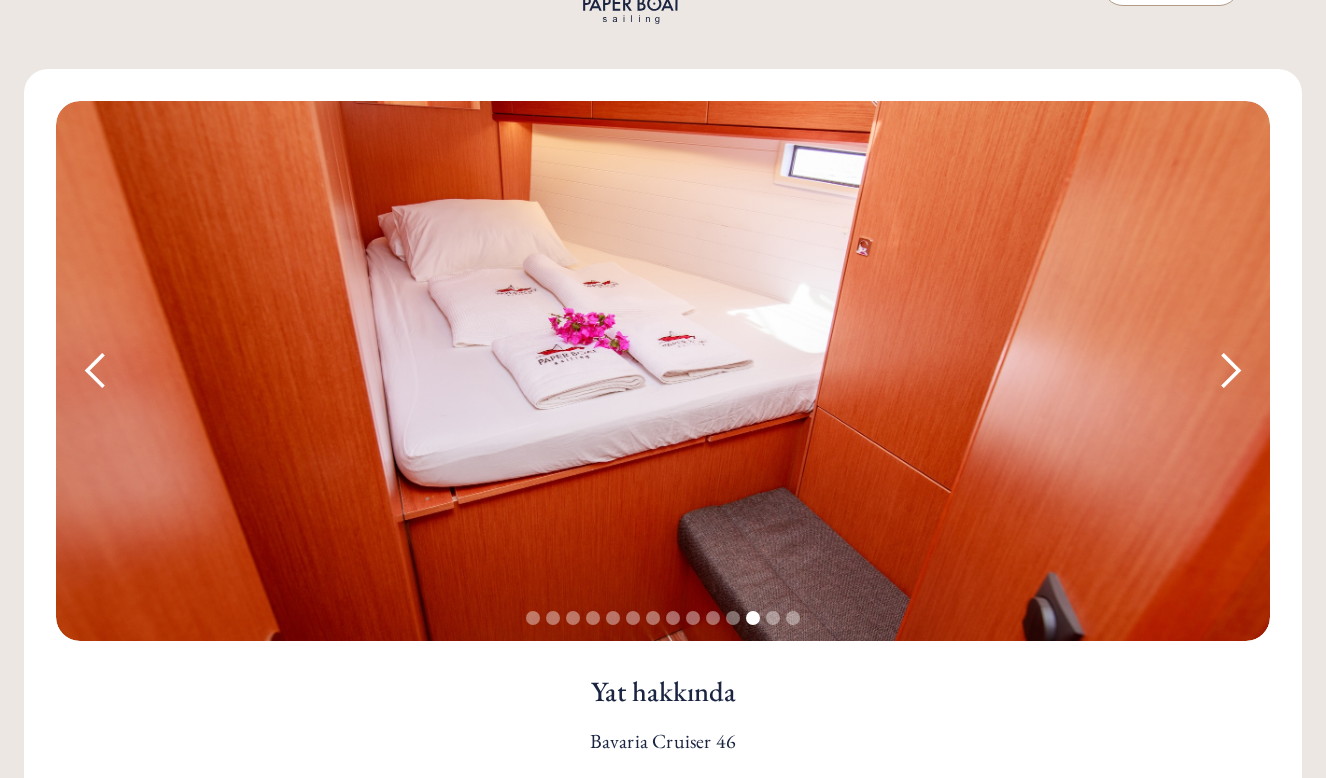 click at bounding box center [1230, 371] 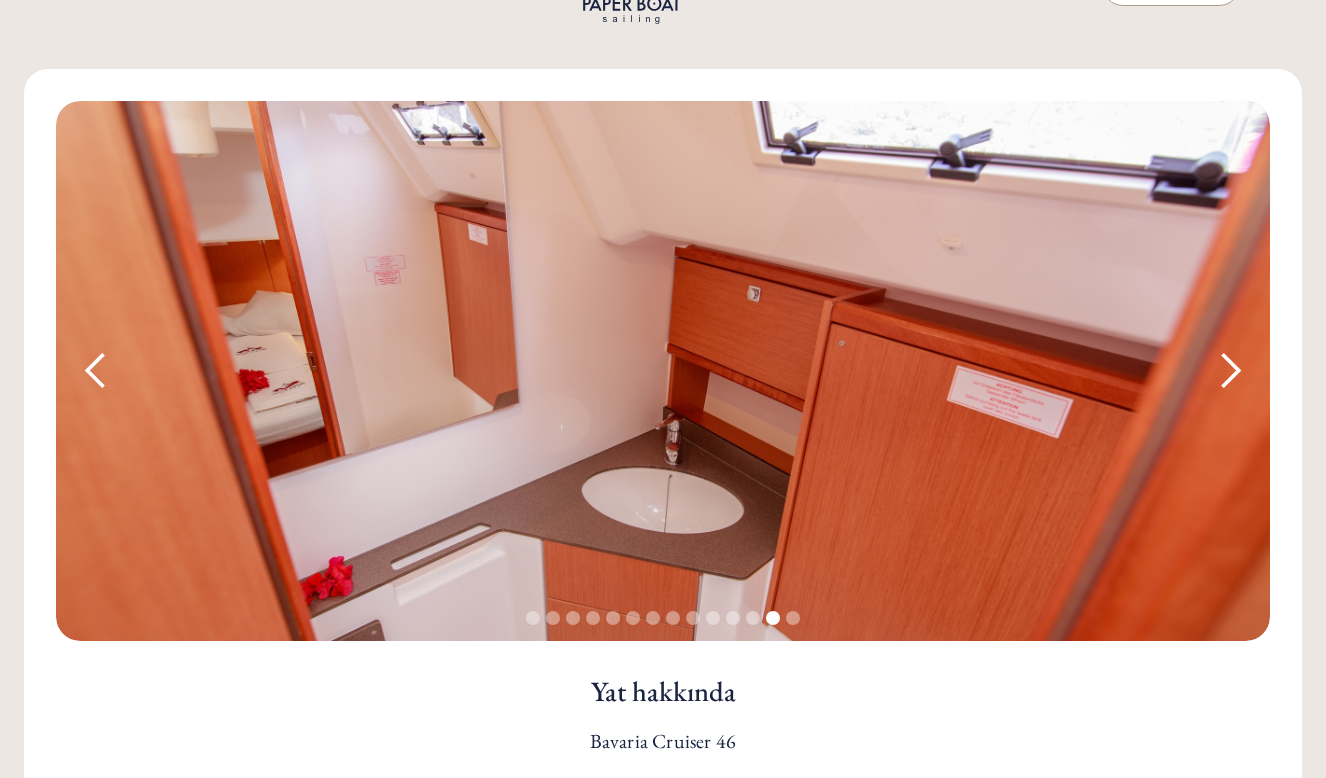 click at bounding box center [1230, 371] 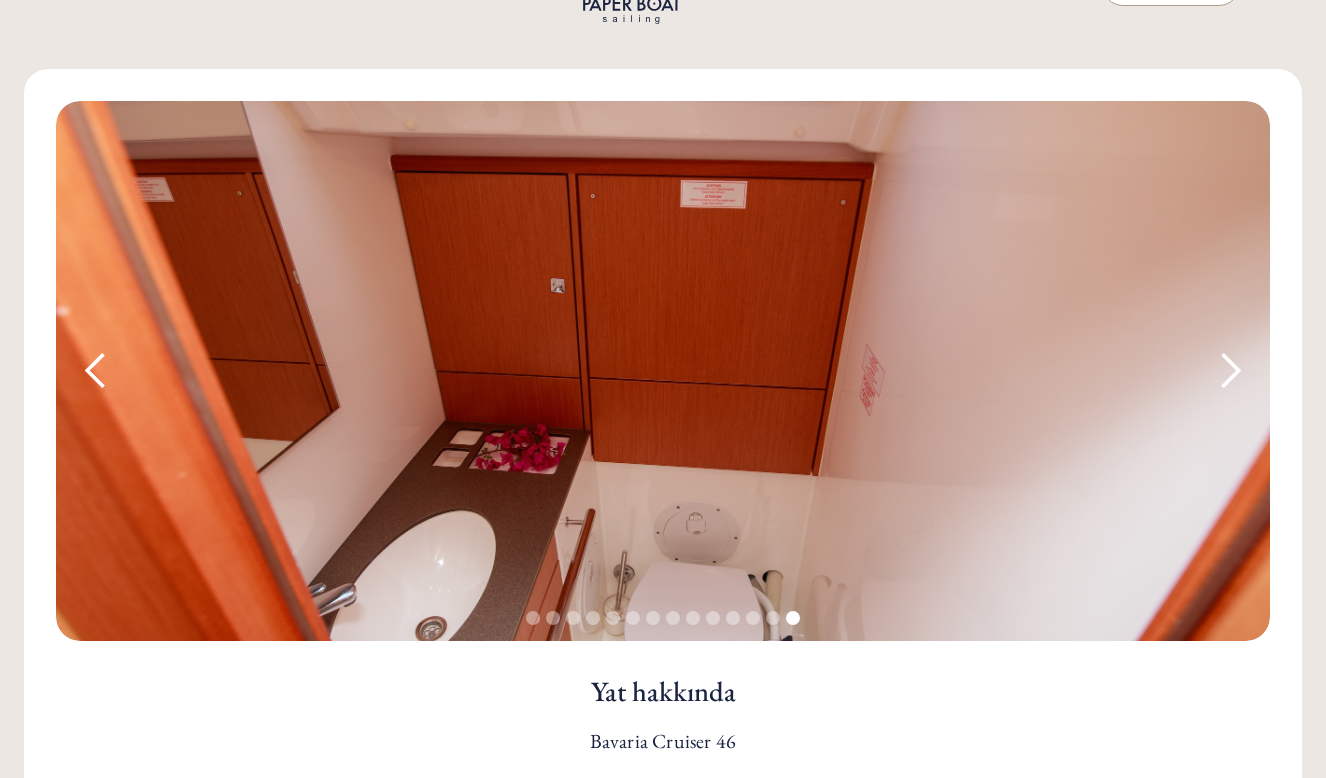 click at bounding box center [1230, 371] 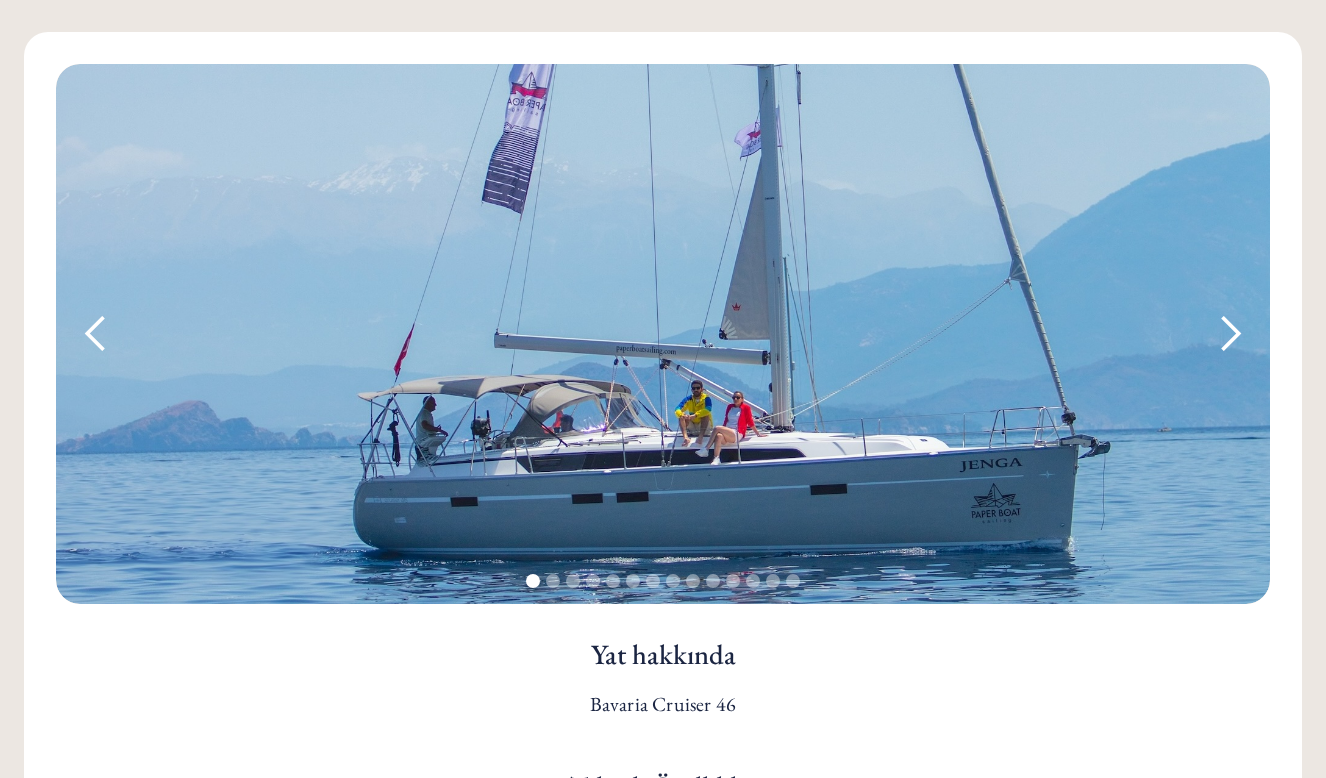 scroll, scrollTop: 0, scrollLeft: 0, axis: both 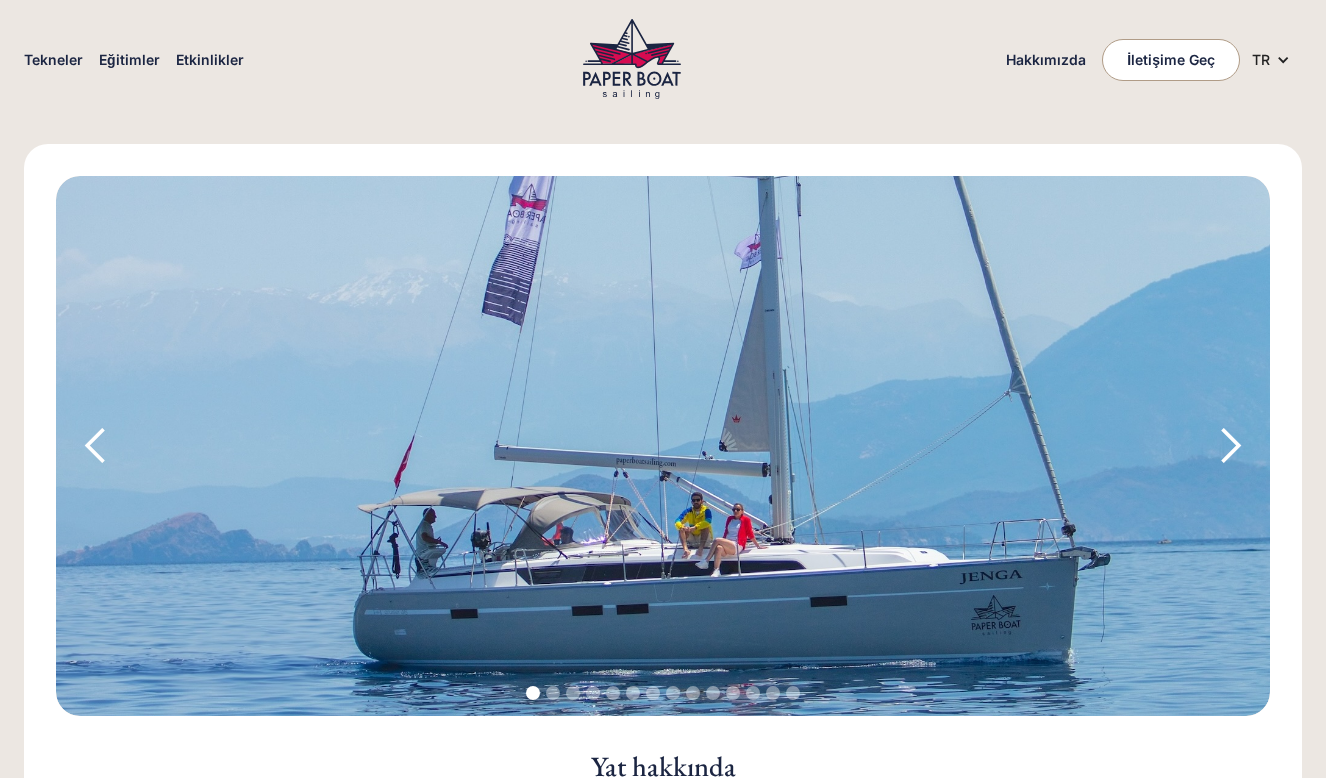 click at bounding box center (663, 446) 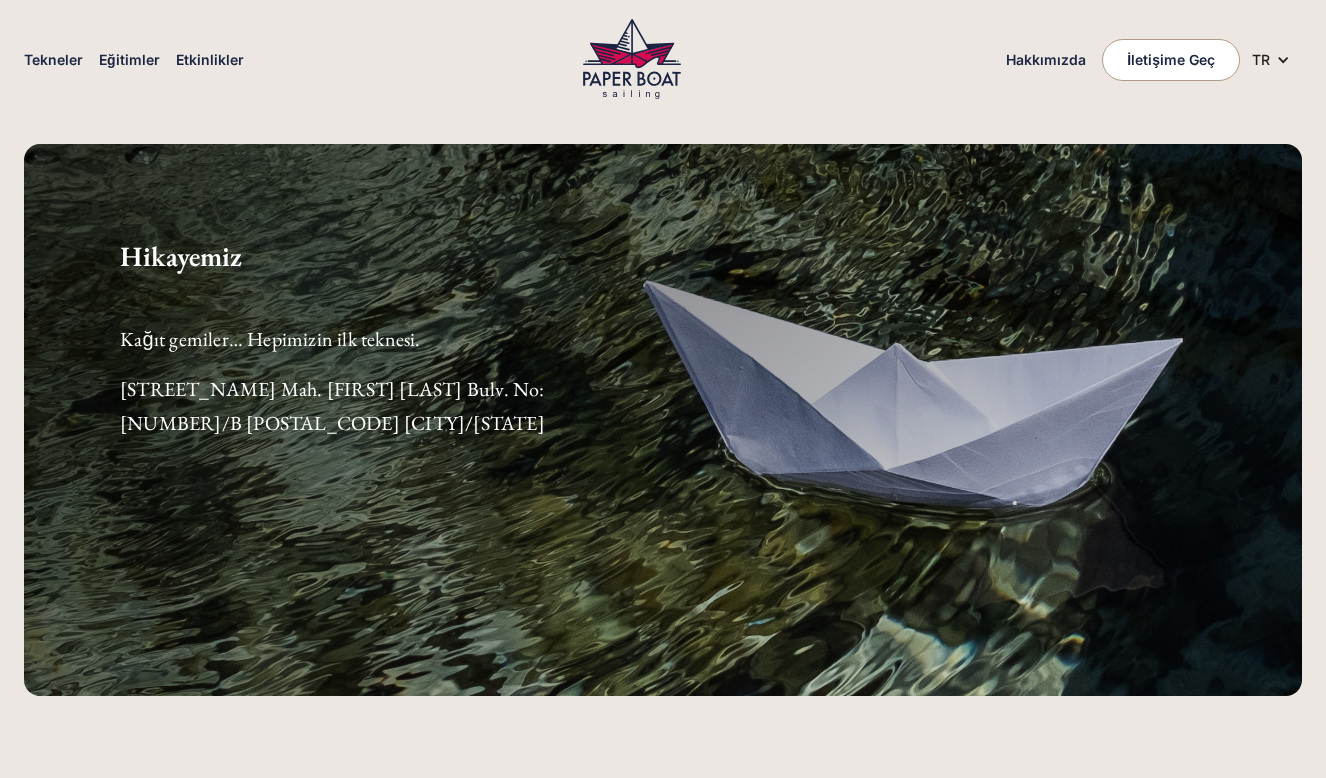 scroll, scrollTop: 0, scrollLeft: 0, axis: both 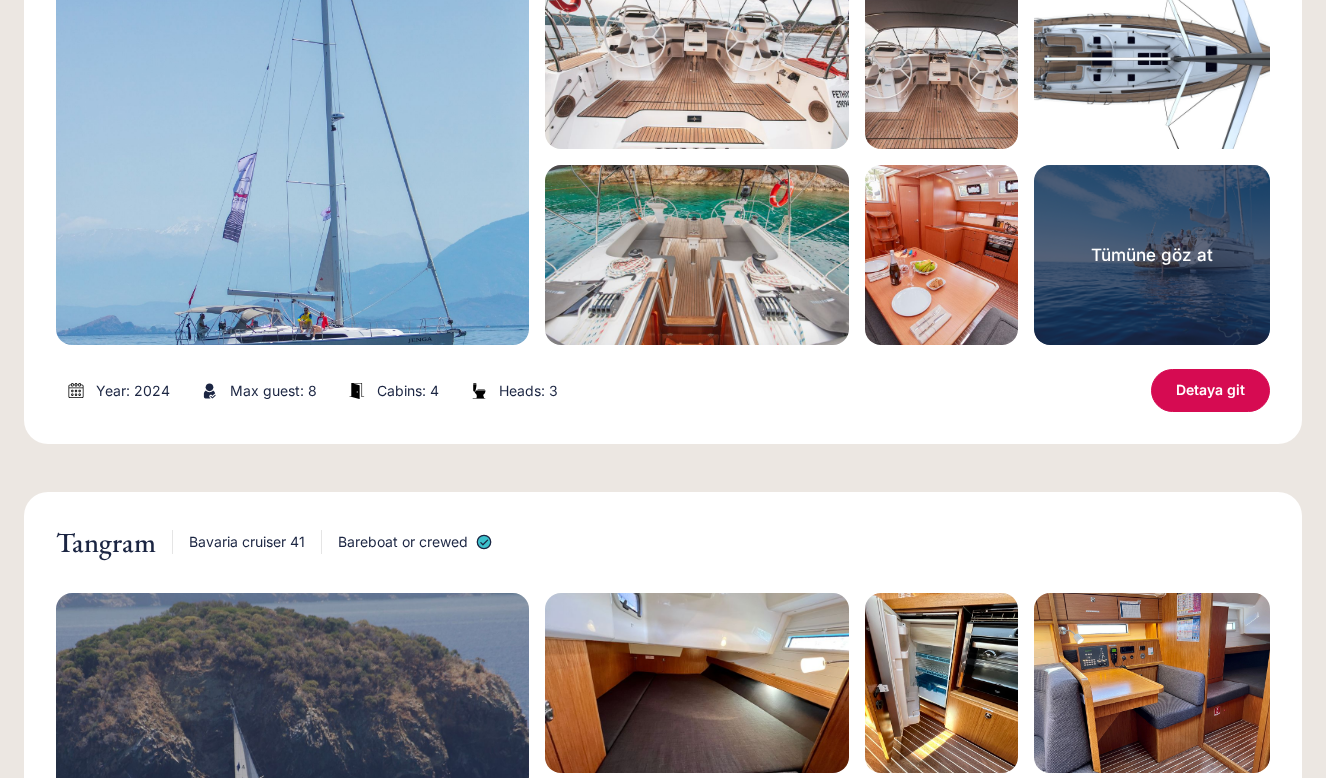 click at bounding box center [292, 157] 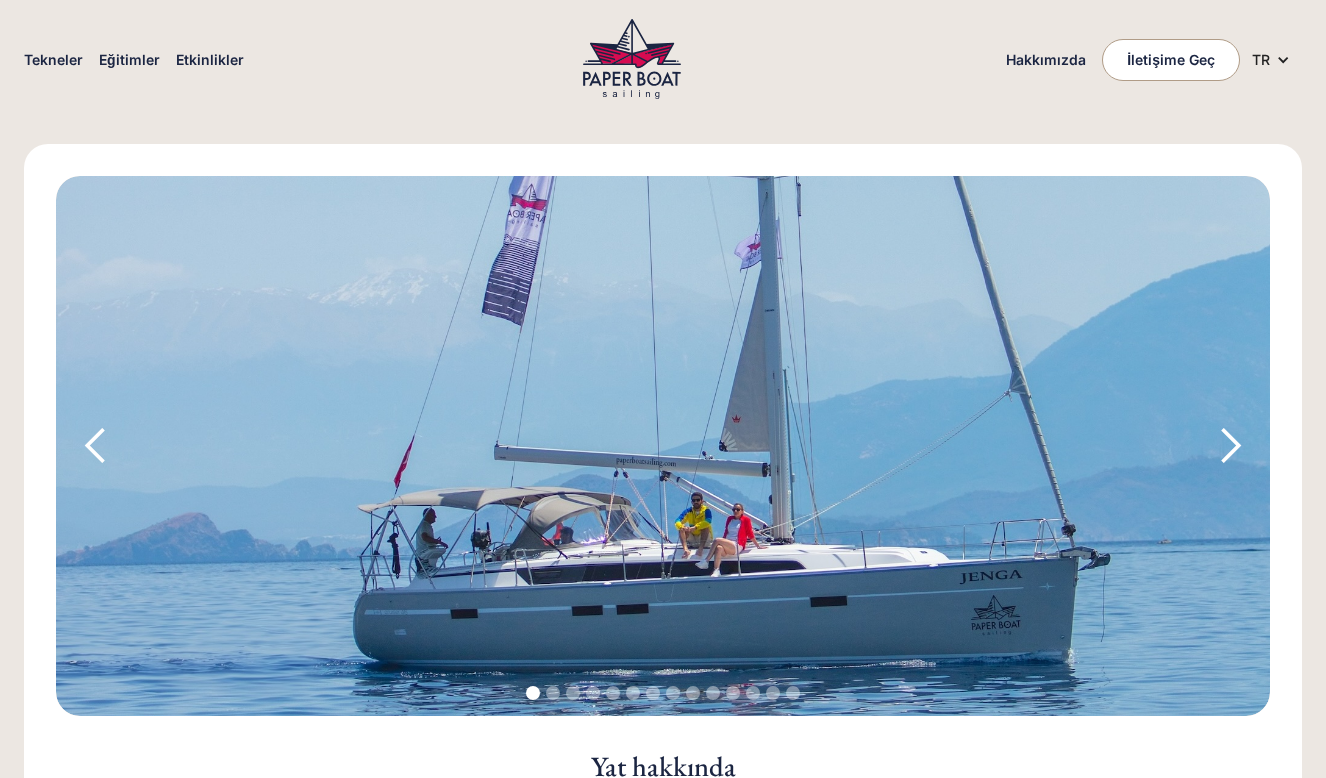 scroll, scrollTop: 0, scrollLeft: 0, axis: both 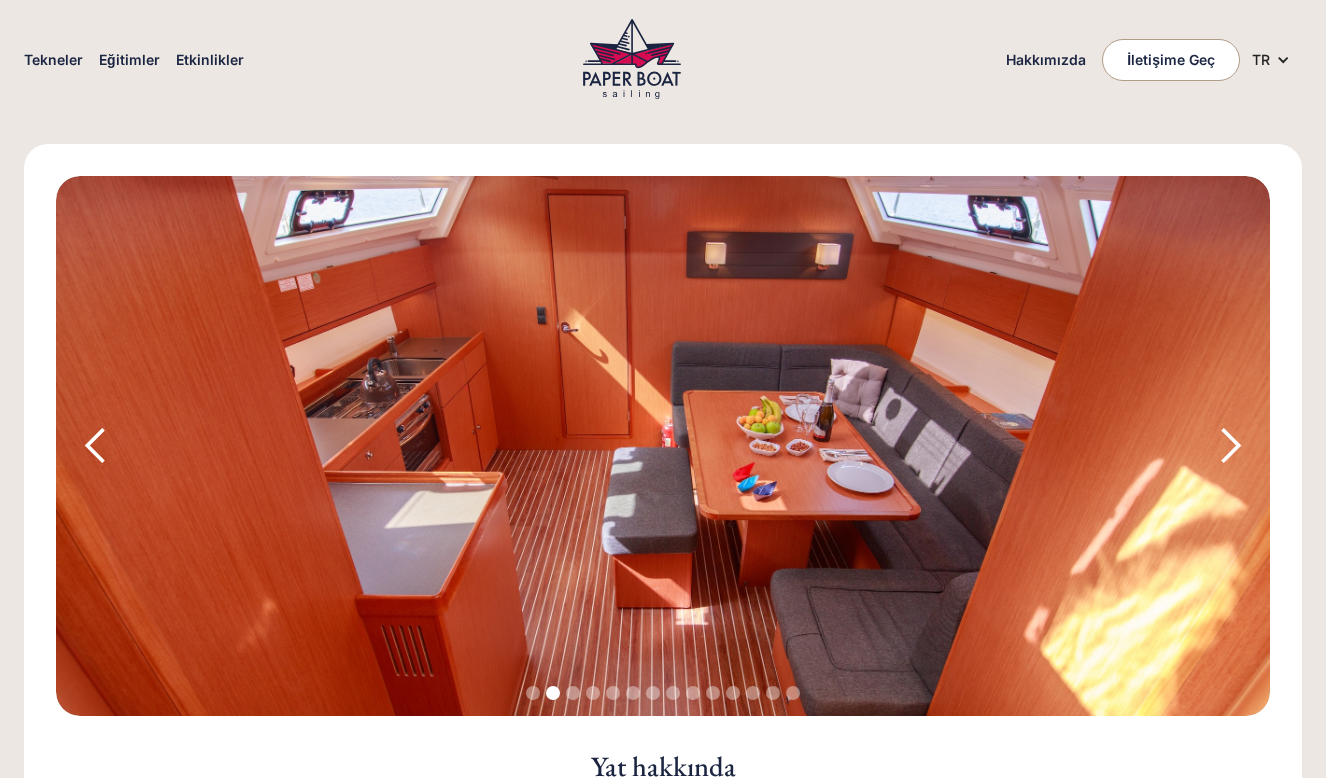 click at bounding box center (96, 446) 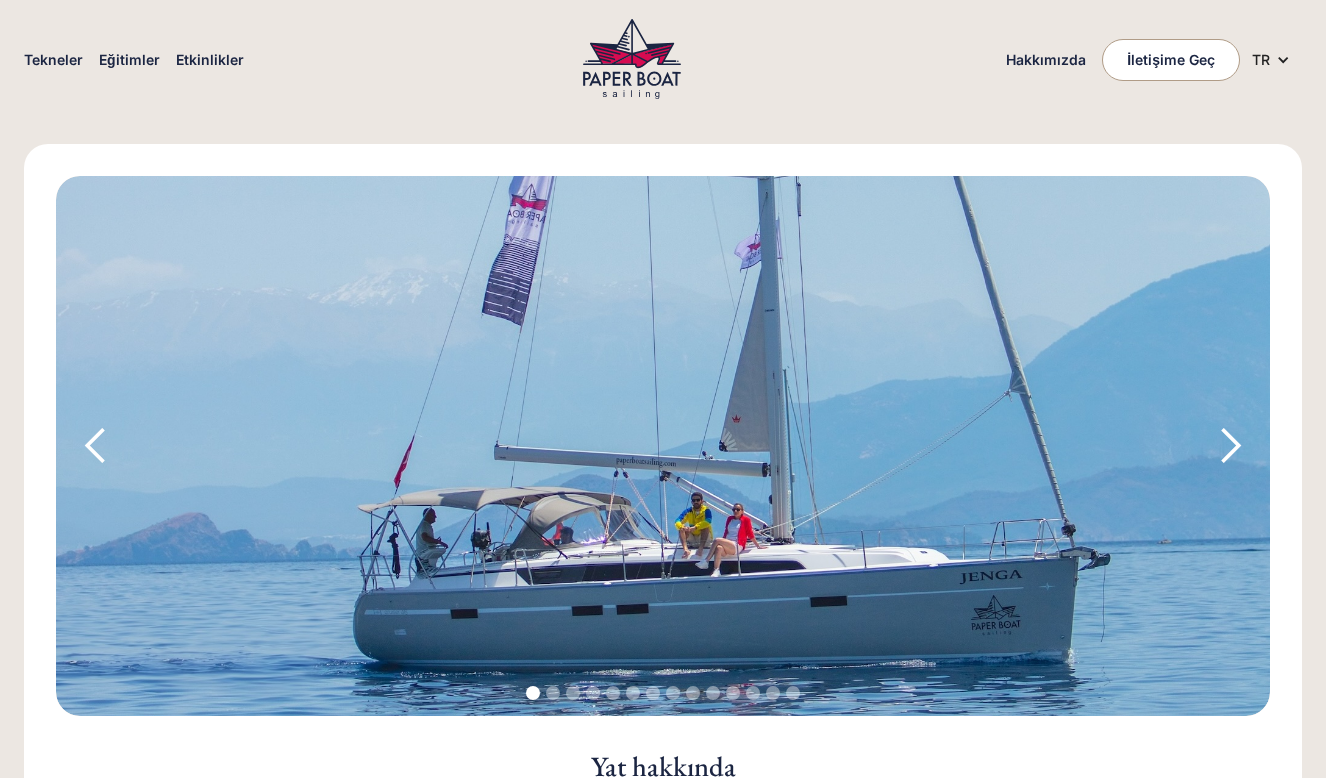 click at bounding box center [1230, 446] 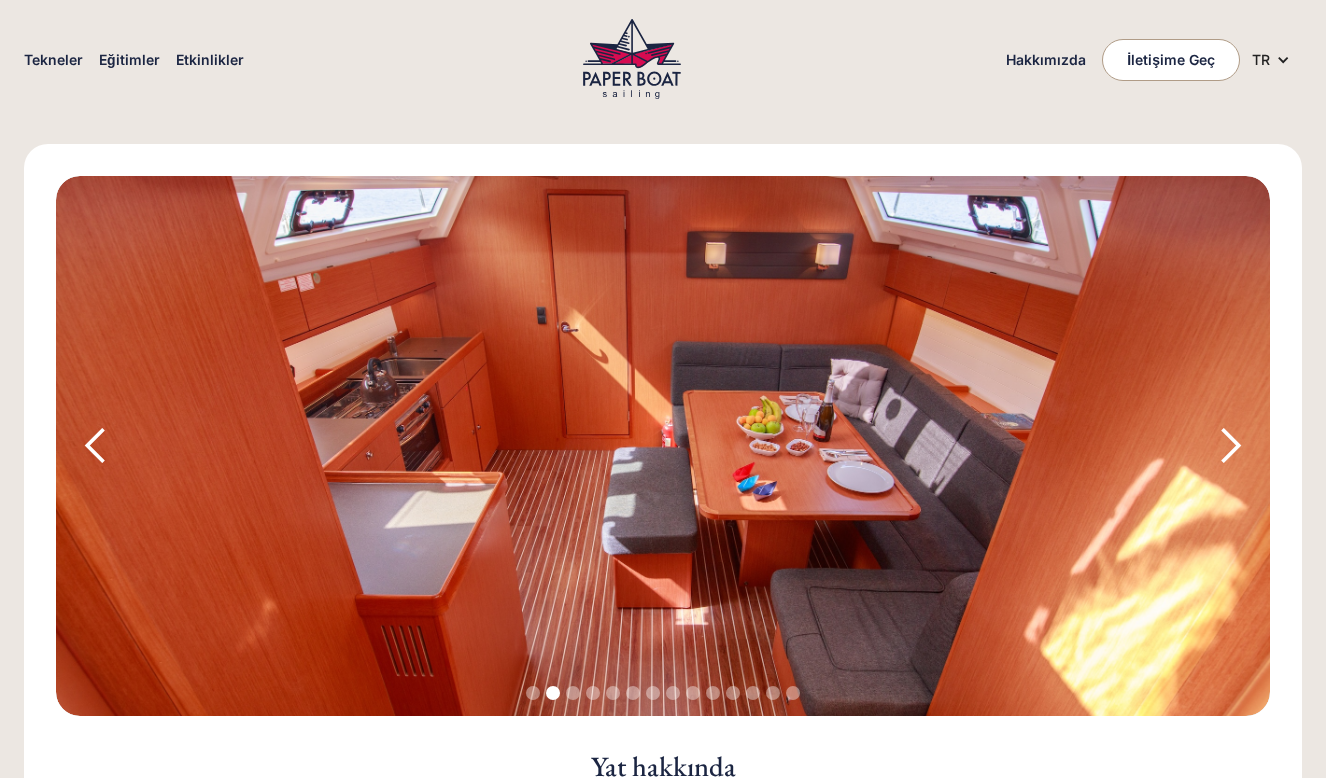 click at bounding box center [1230, 446] 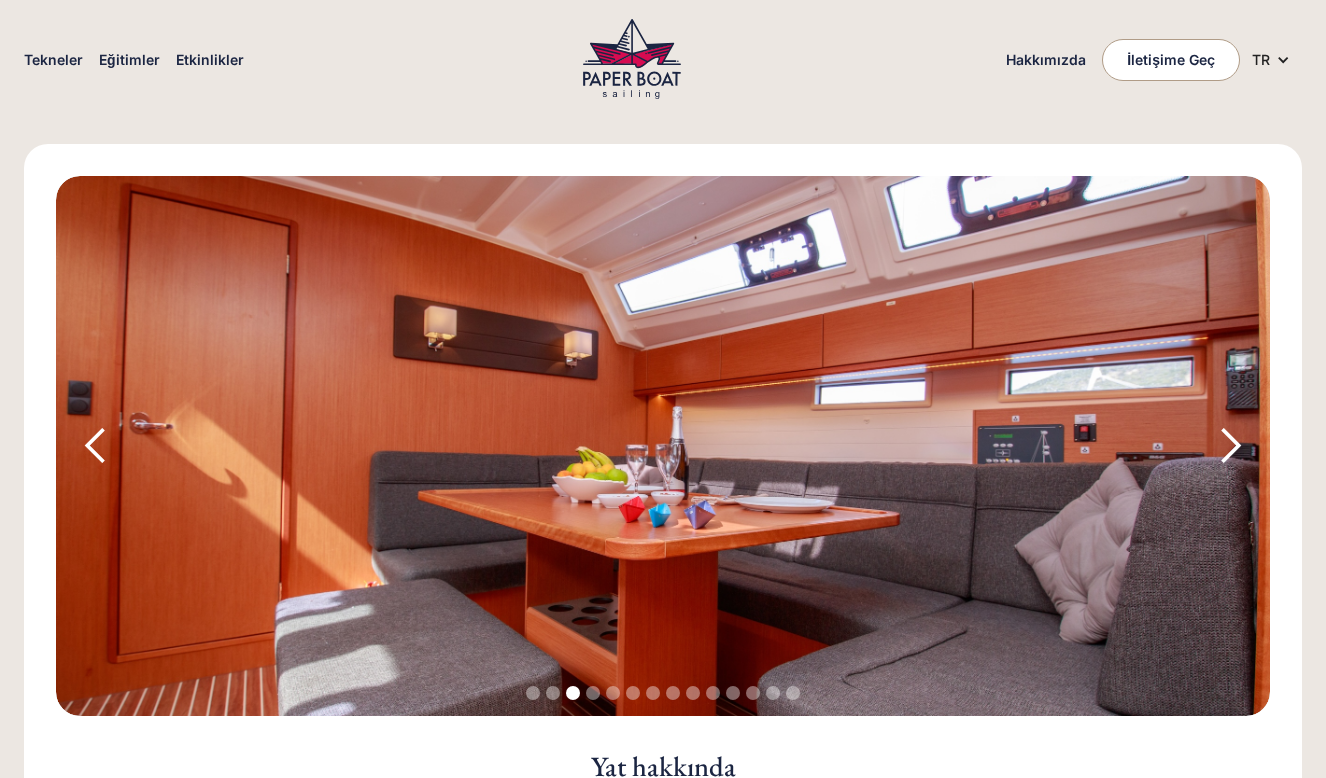 click at bounding box center (1230, 446) 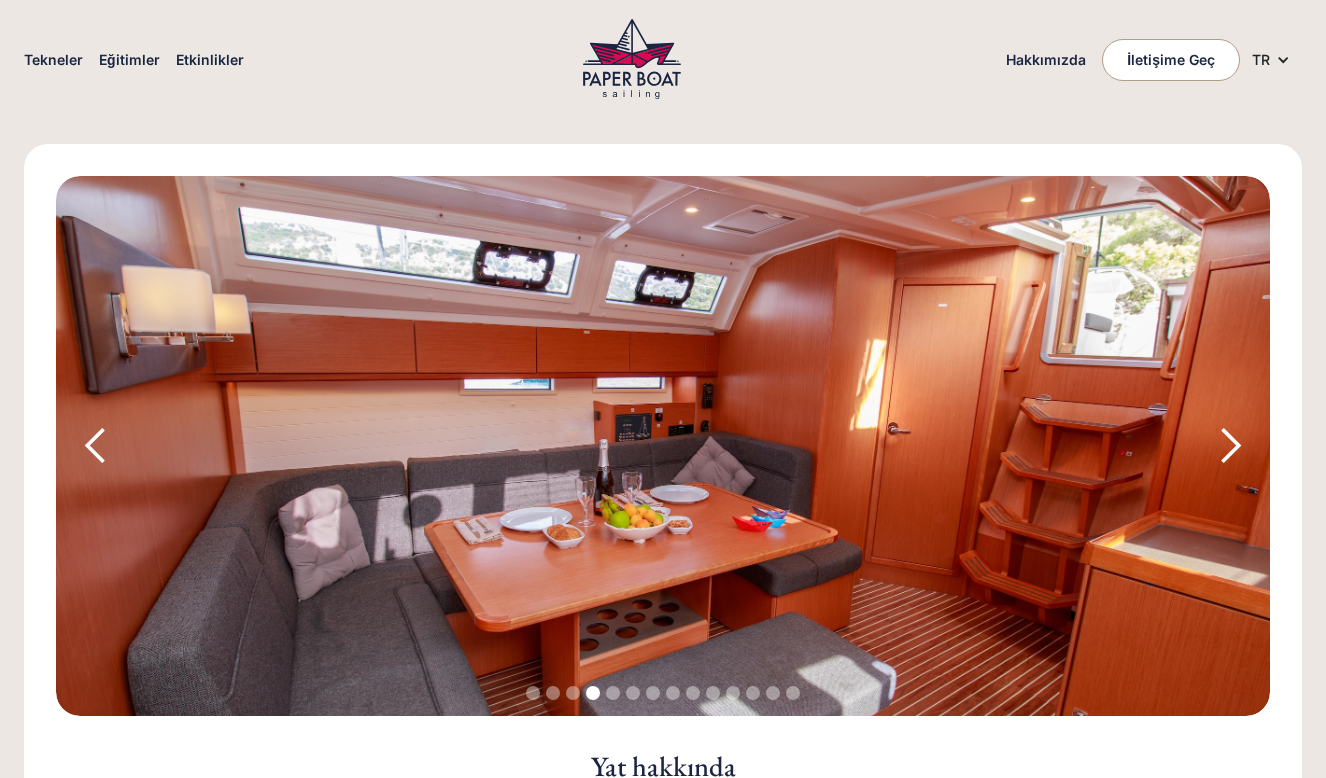 click at bounding box center (1230, 446) 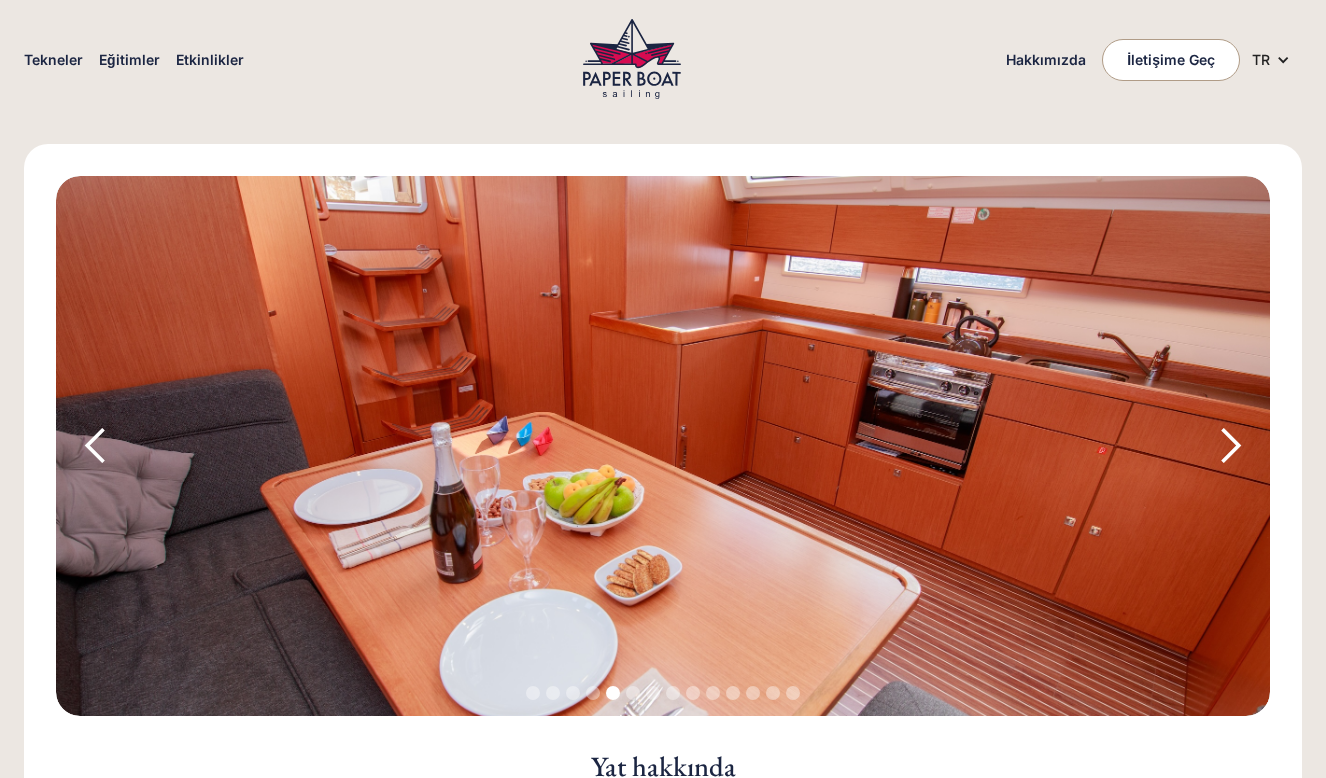 click at bounding box center (1230, 446) 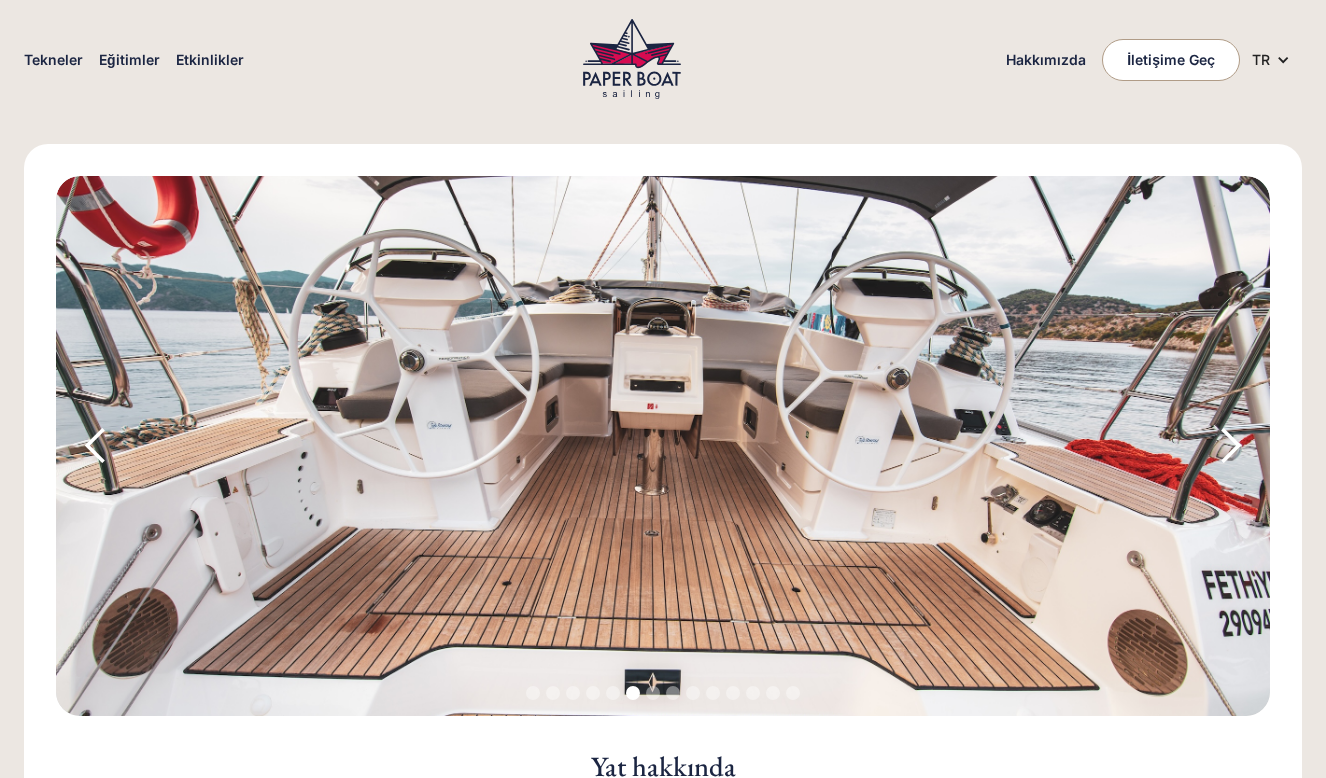 click at bounding box center [96, 446] 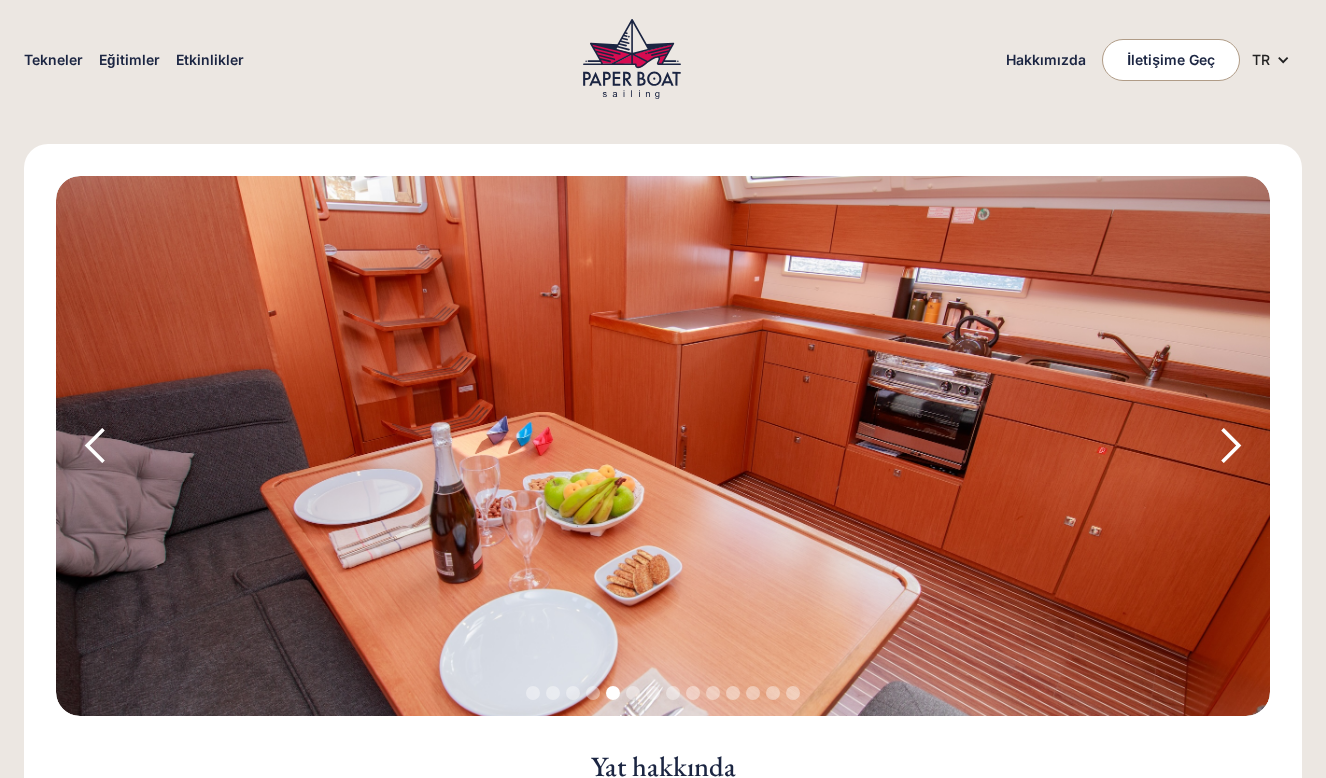 click at bounding box center [1230, 446] 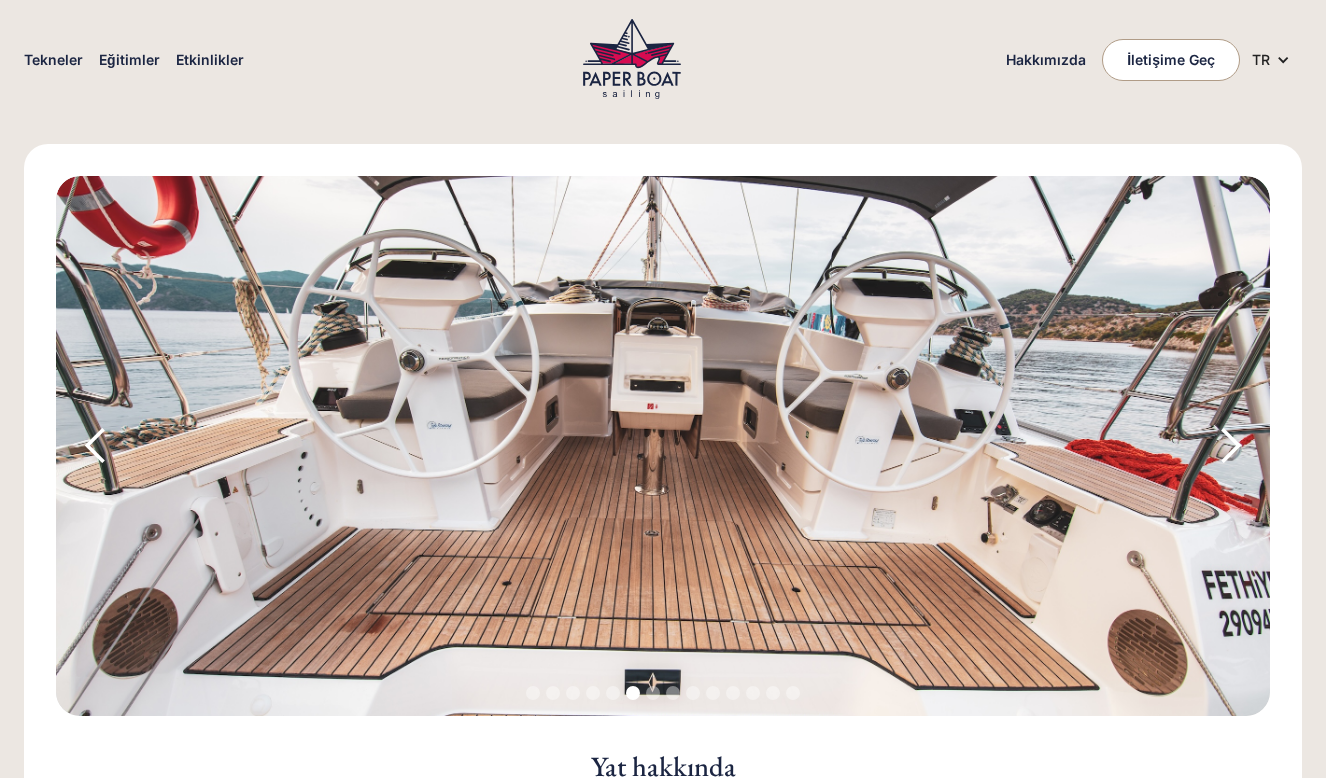 click at bounding box center (1230, 446) 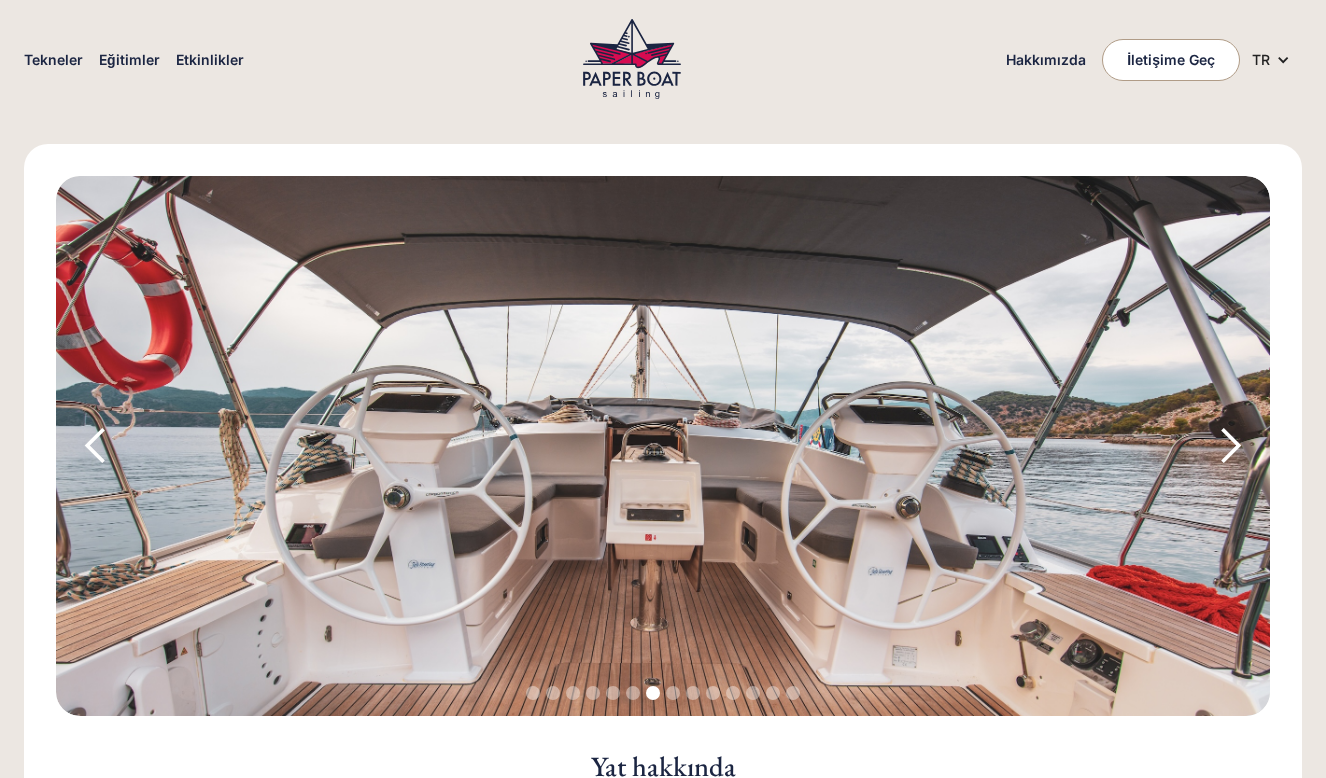 click at bounding box center (1230, 446) 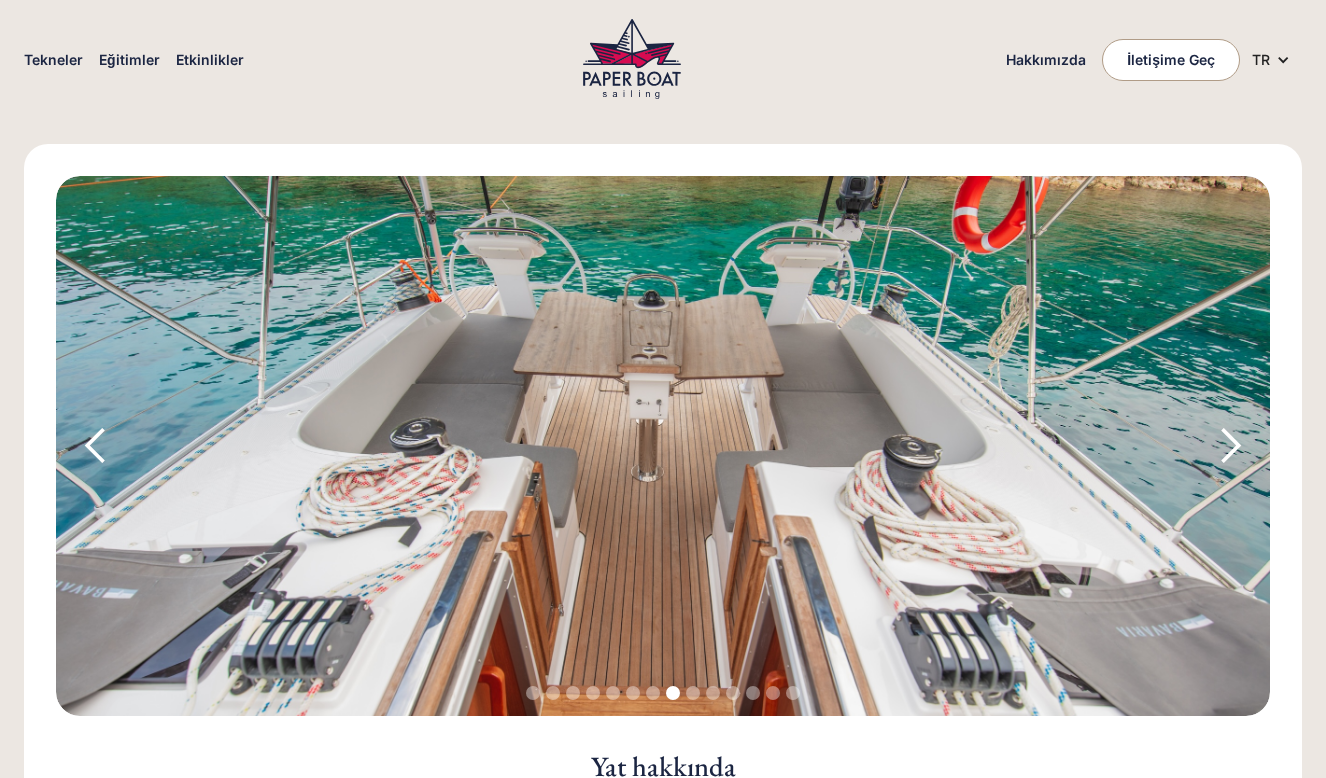 click at bounding box center [1230, 446] 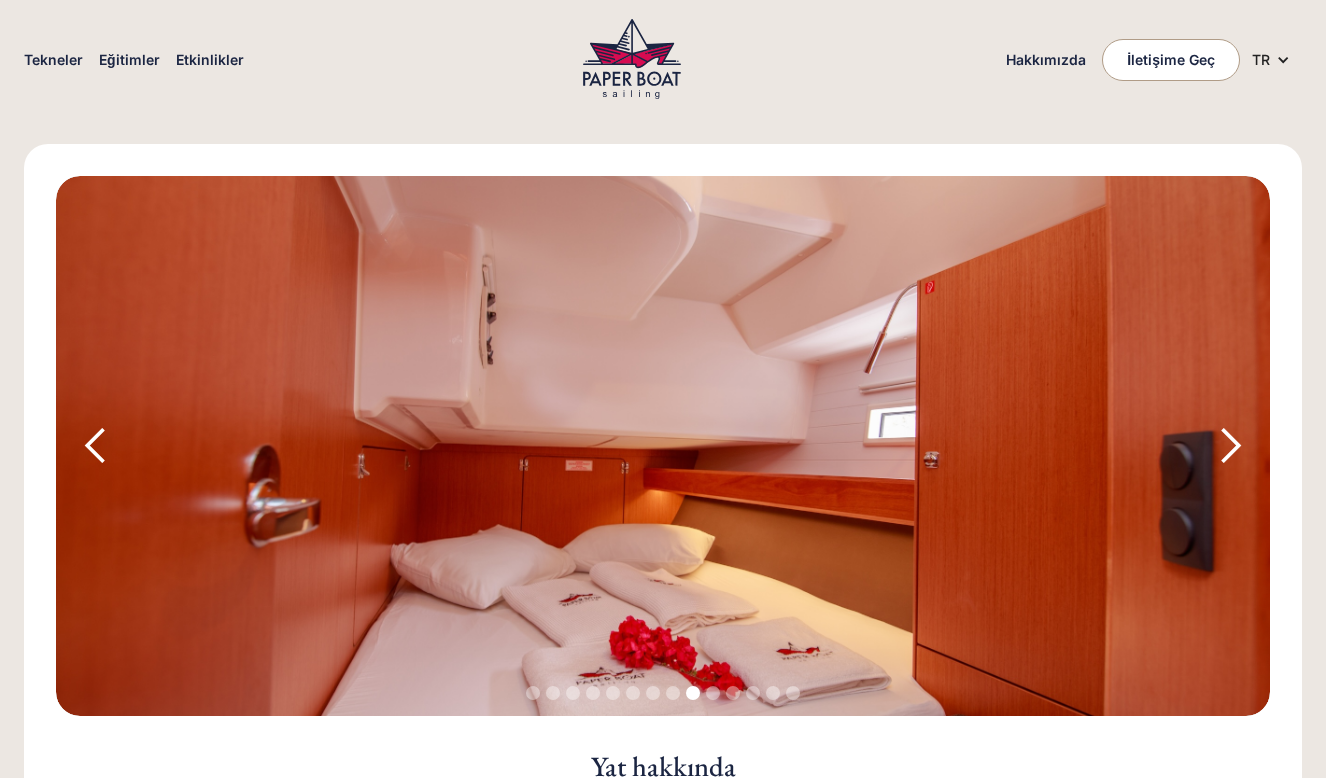 click at bounding box center [1230, 446] 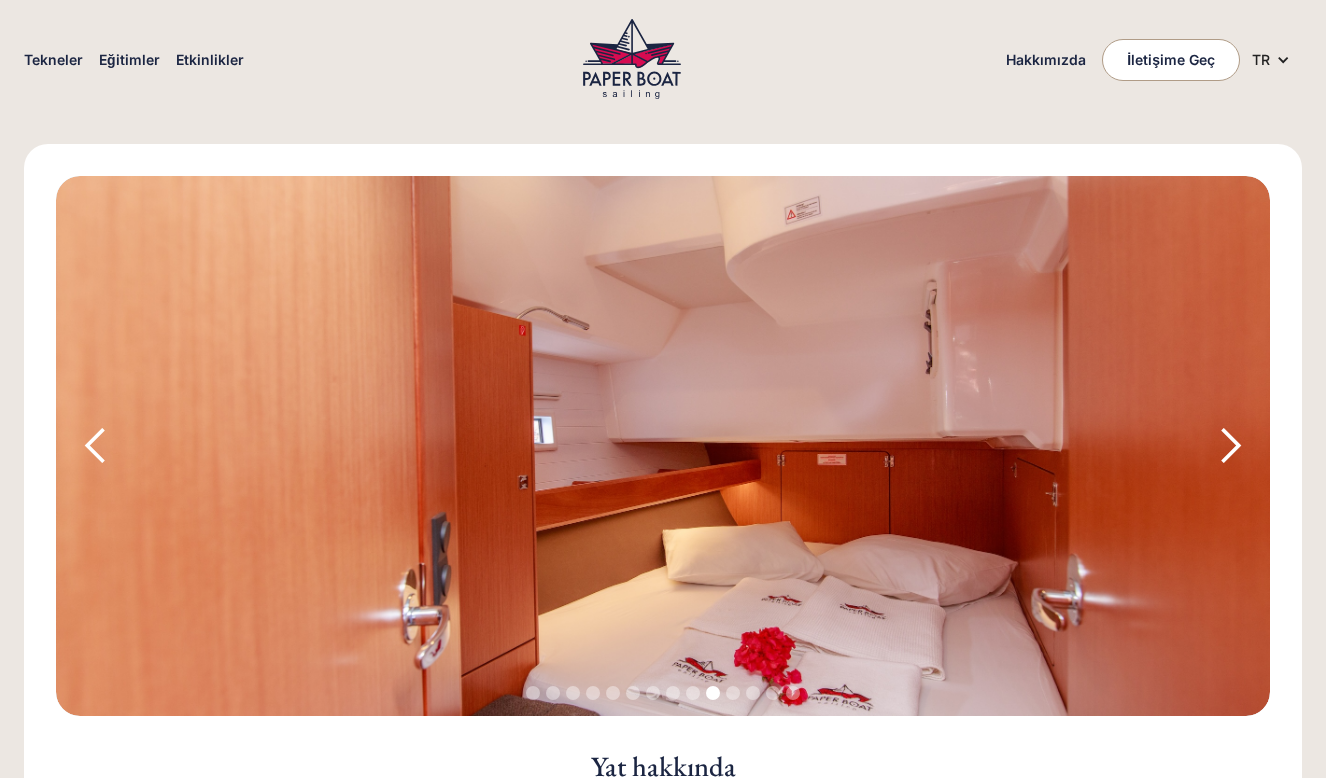 click at bounding box center [1230, 446] 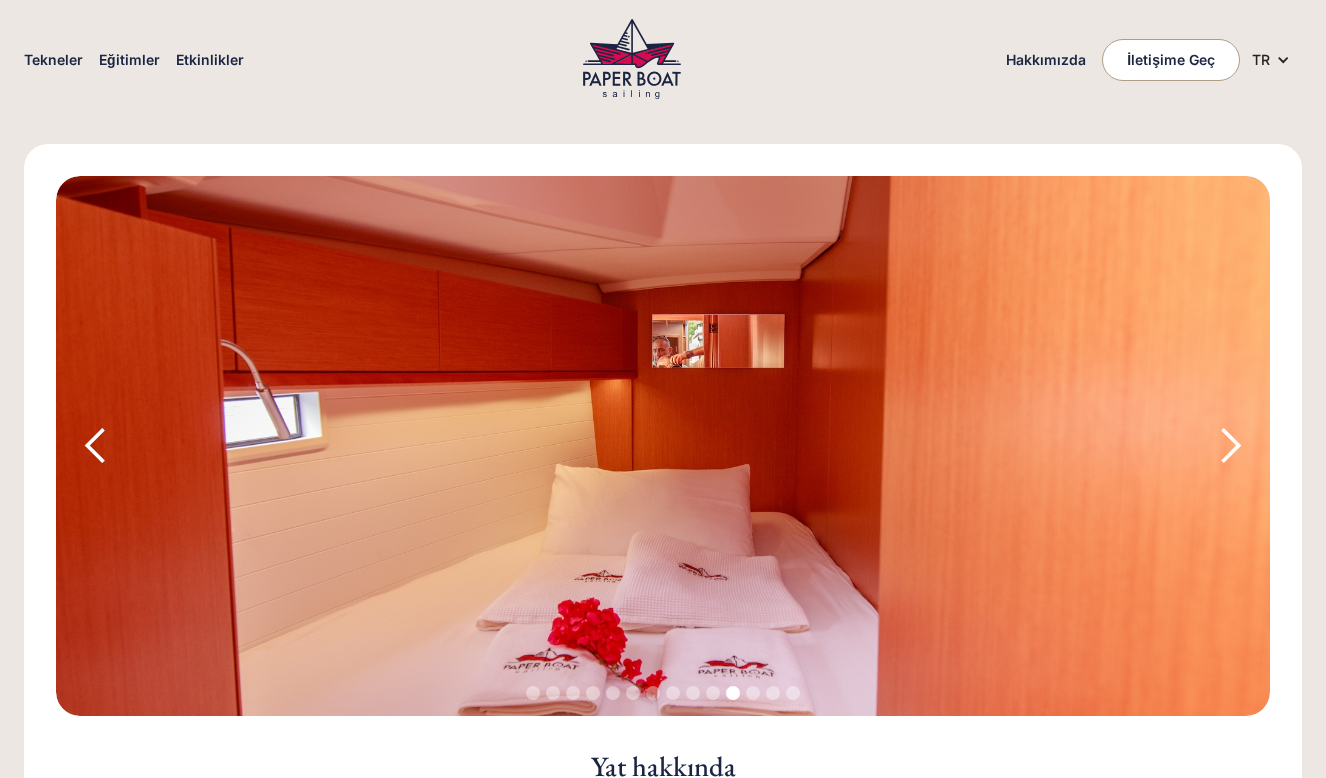 click at bounding box center (1230, 446) 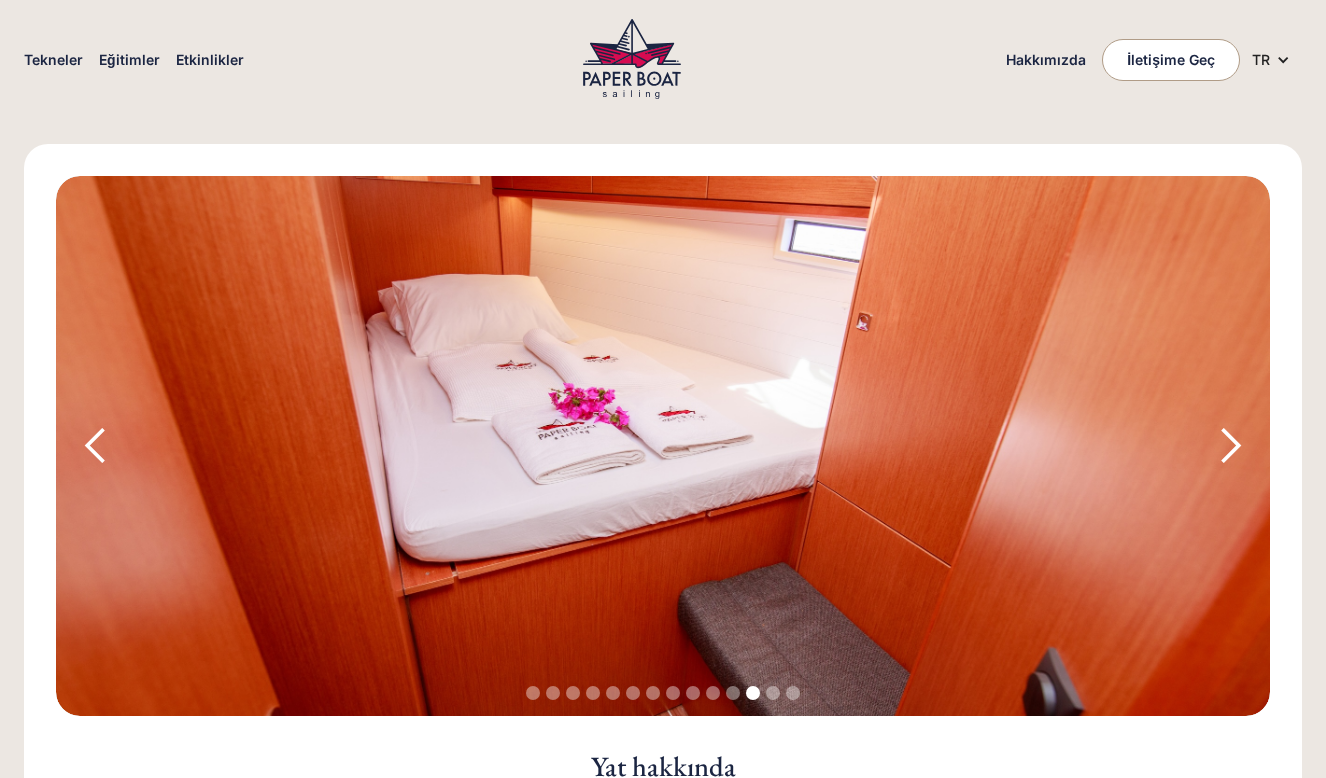 click at bounding box center [1230, 446] 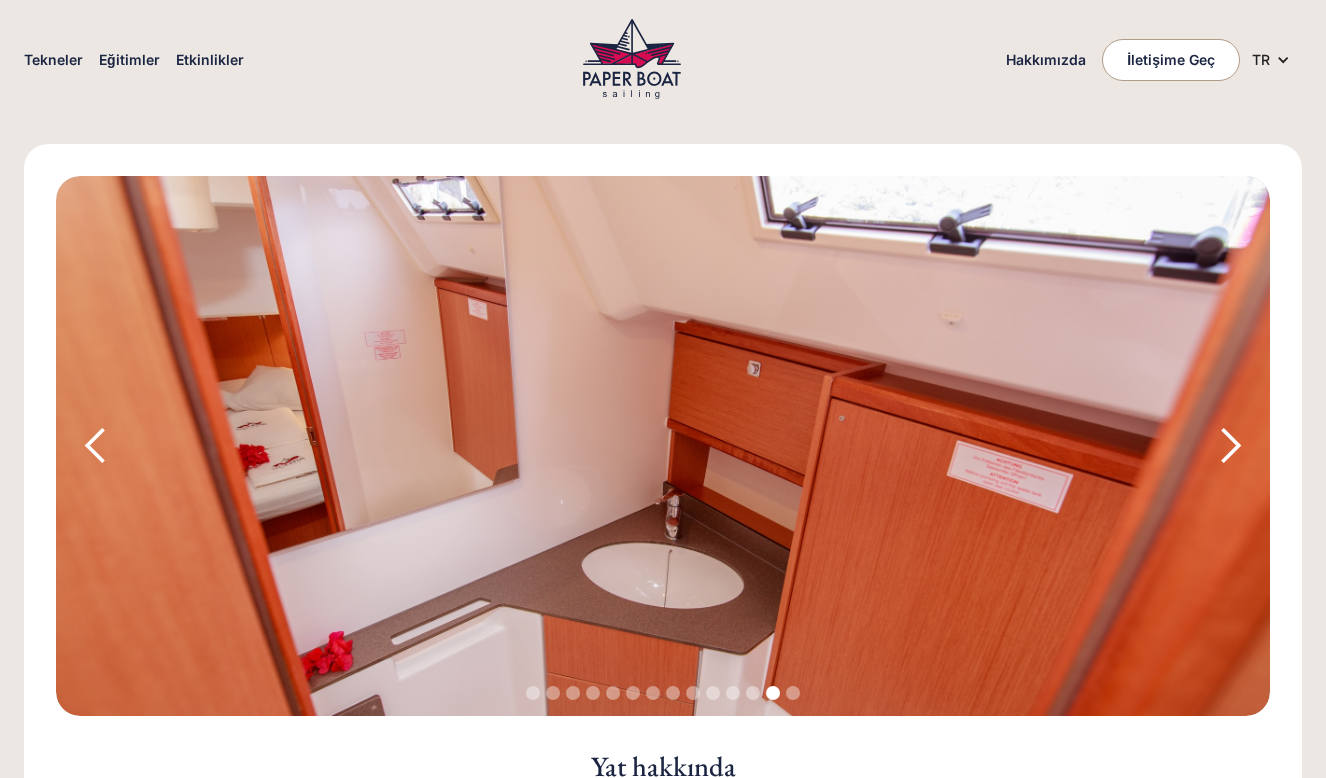 click at bounding box center (1230, 446) 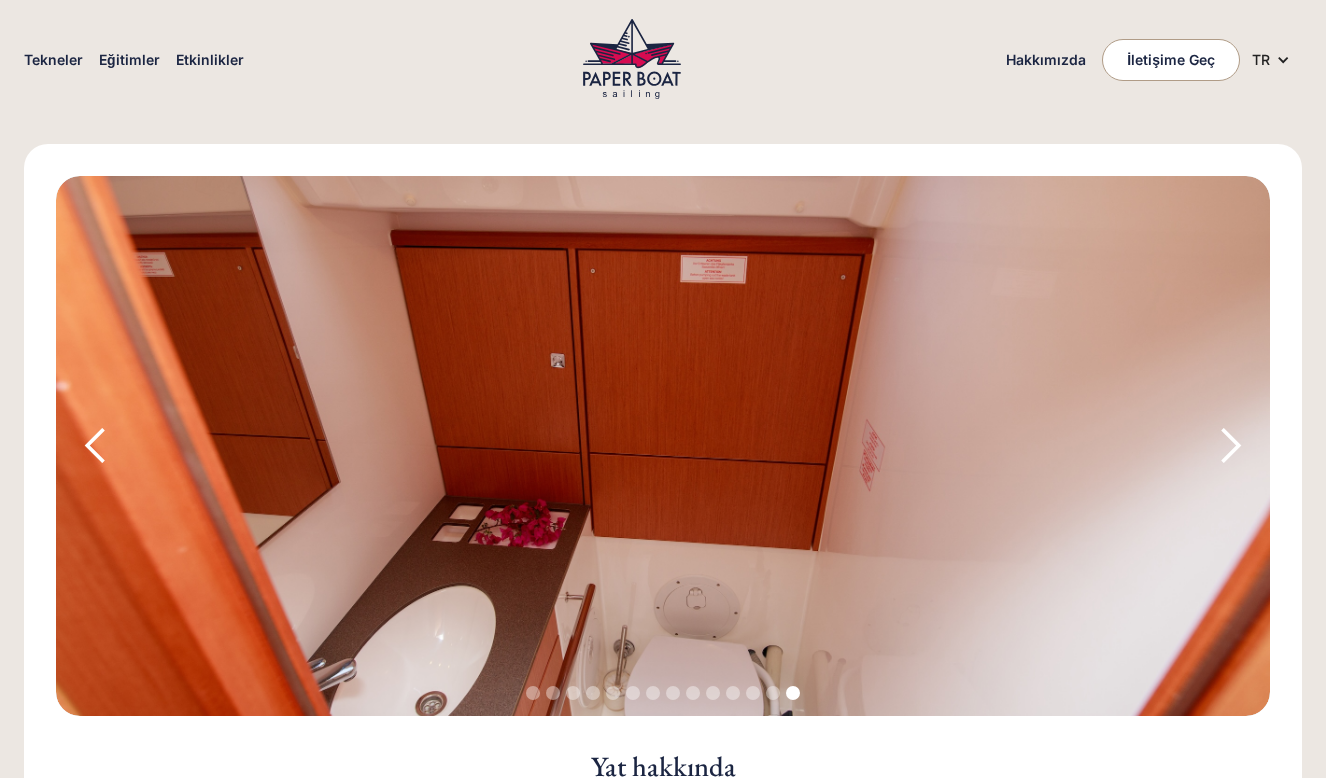 click at bounding box center (1230, 446) 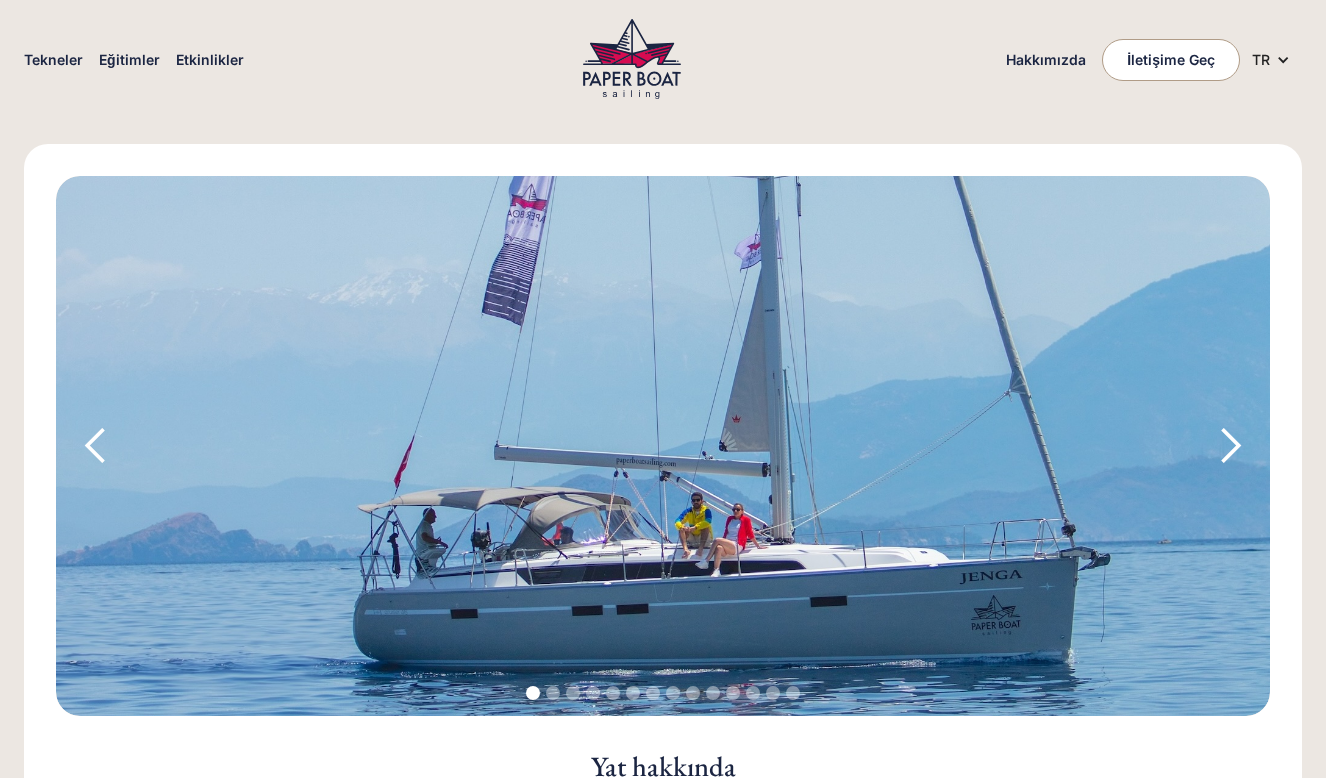 click on "Hakkımızda" at bounding box center [1046, 60] 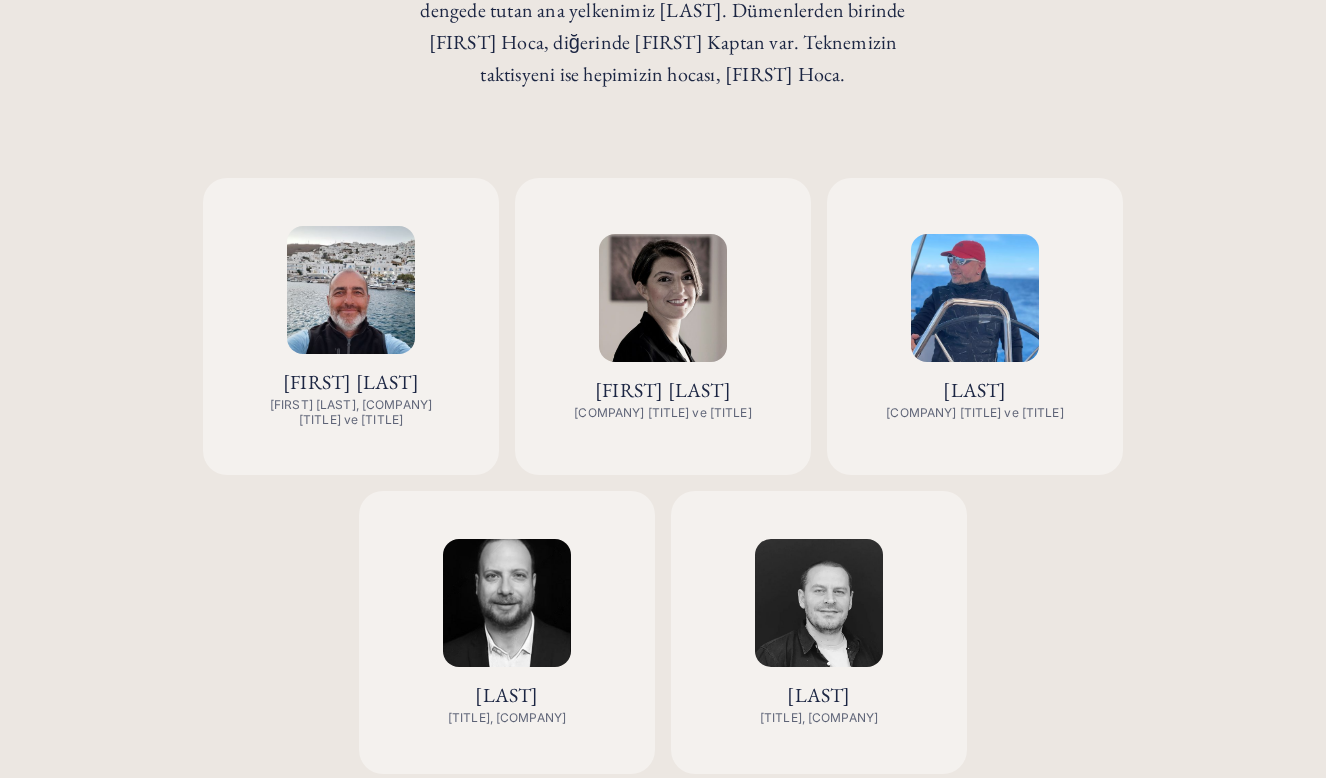 scroll, scrollTop: 1025, scrollLeft: 0, axis: vertical 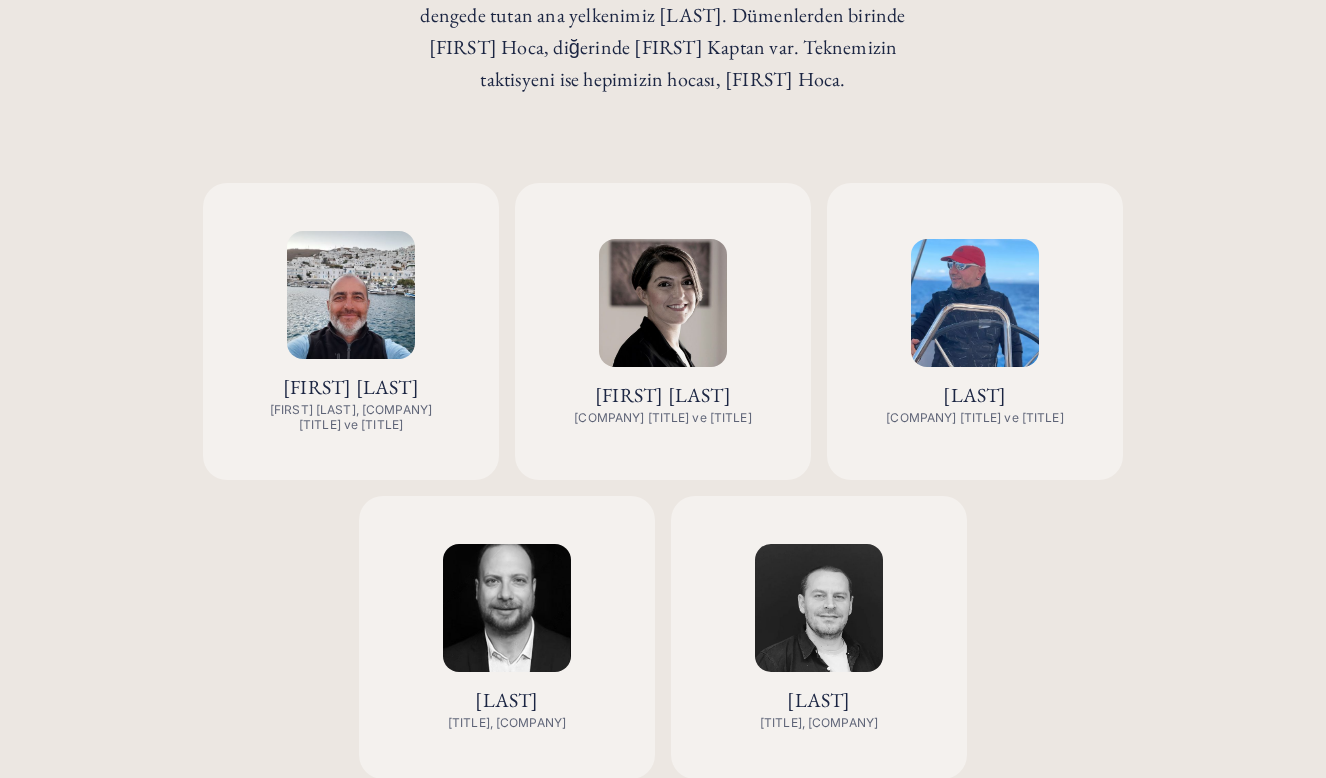 click at bounding box center [975, 303] 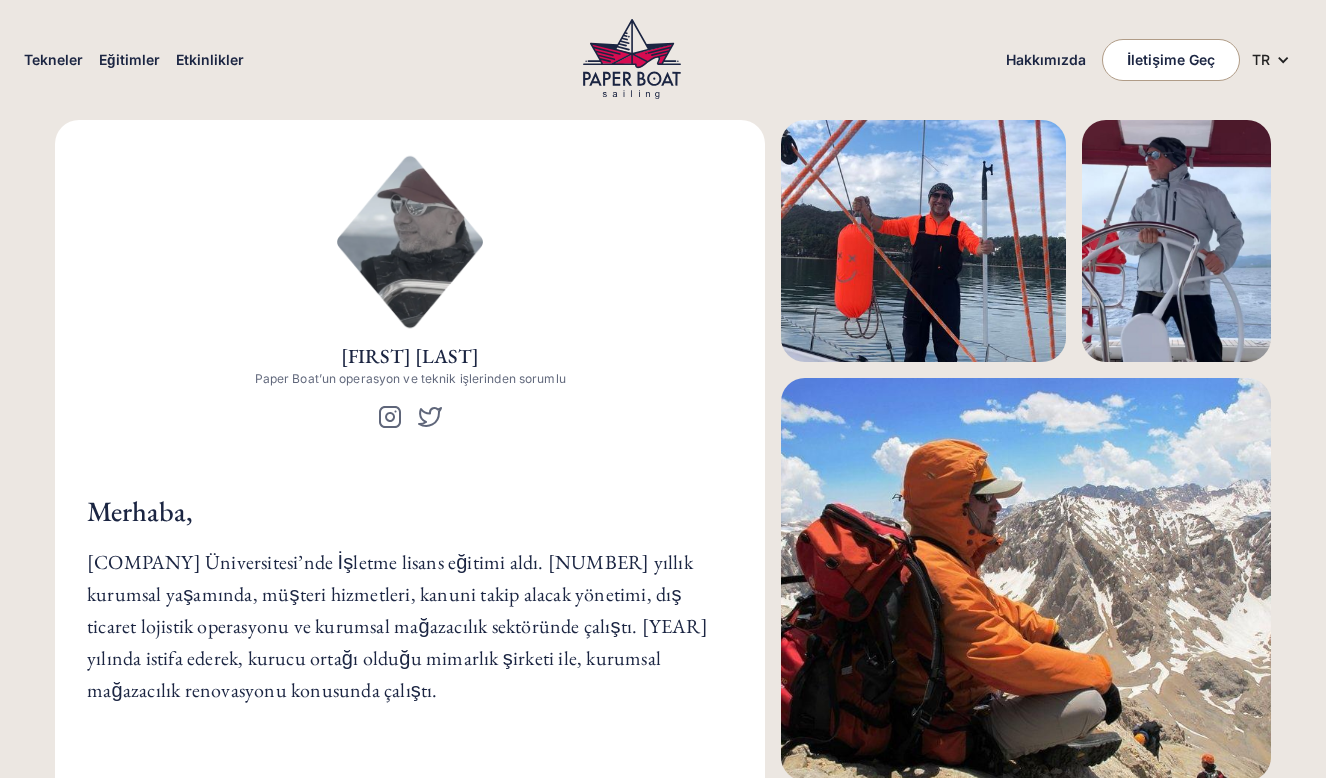 scroll, scrollTop: 0, scrollLeft: 0, axis: both 